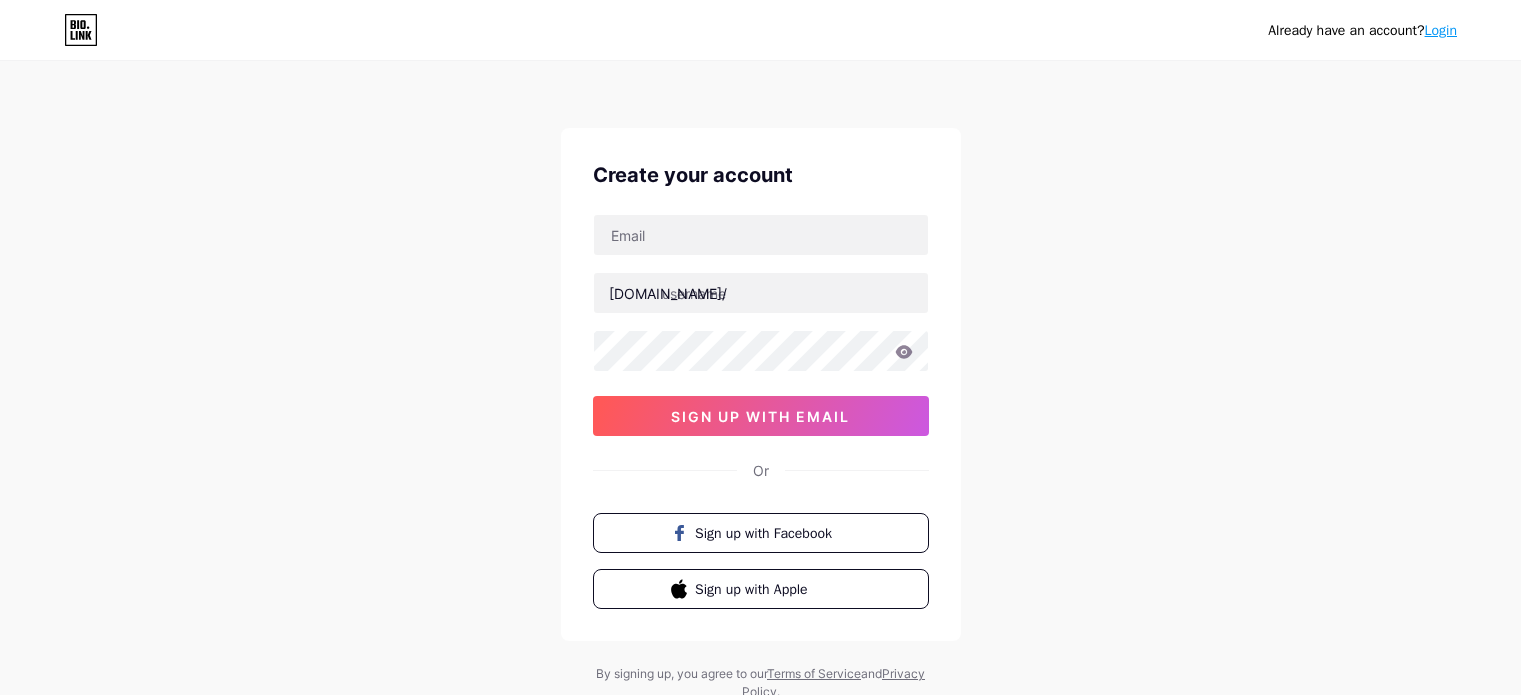 scroll, scrollTop: 0, scrollLeft: 0, axis: both 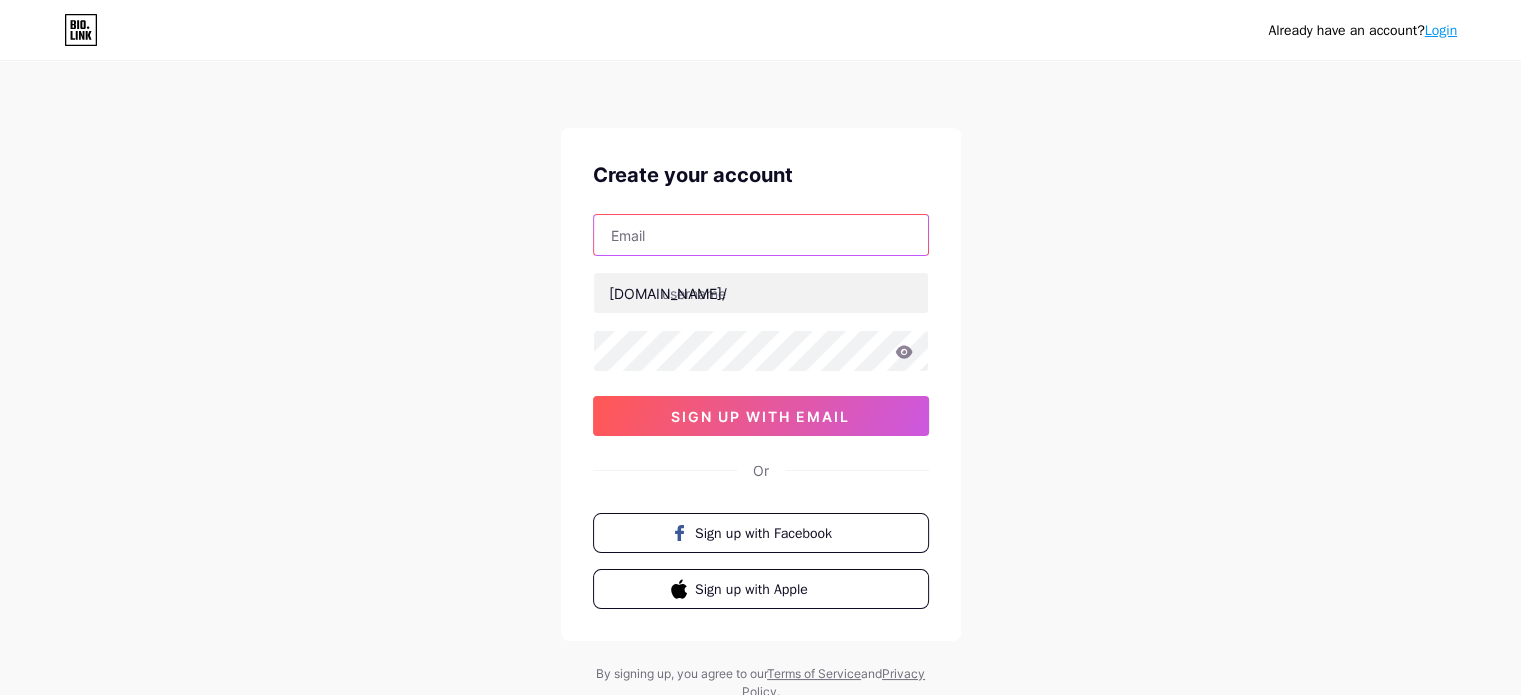click at bounding box center (761, 235) 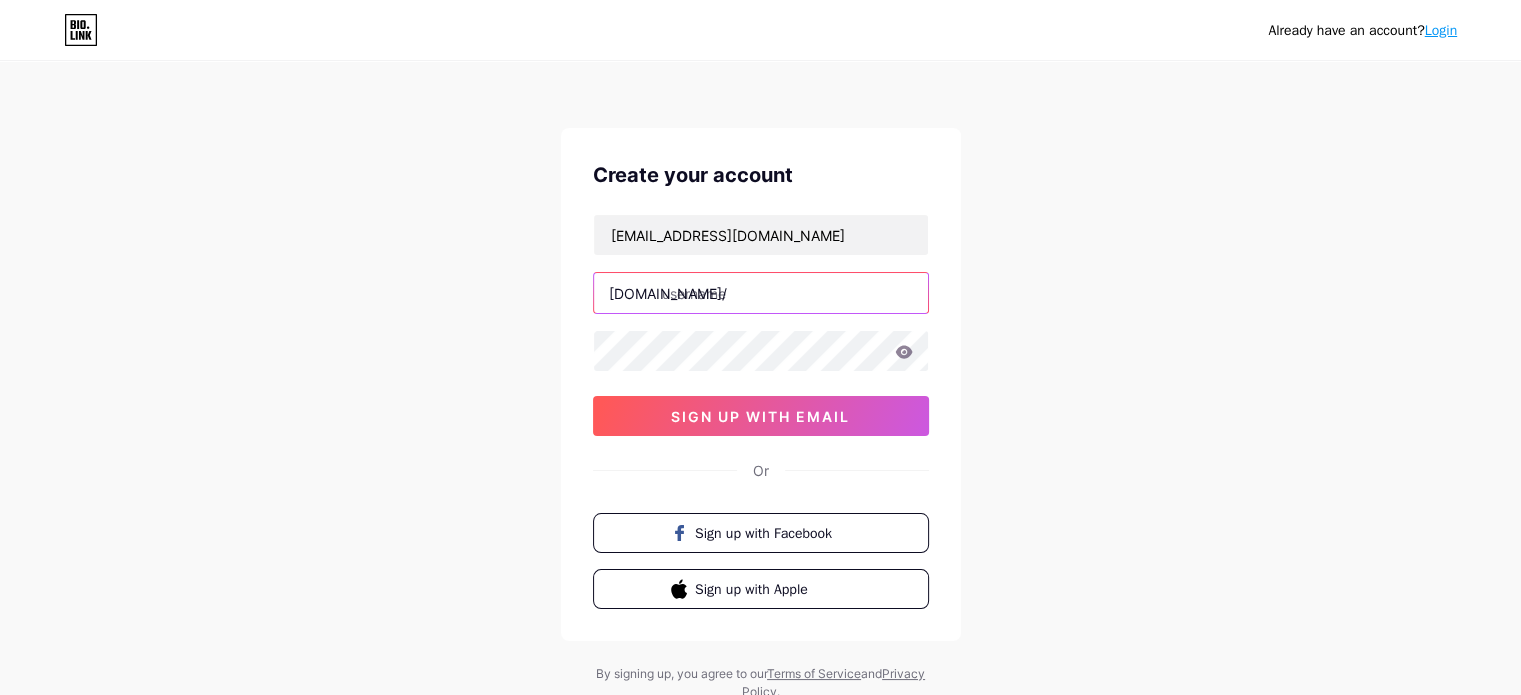 click at bounding box center (761, 293) 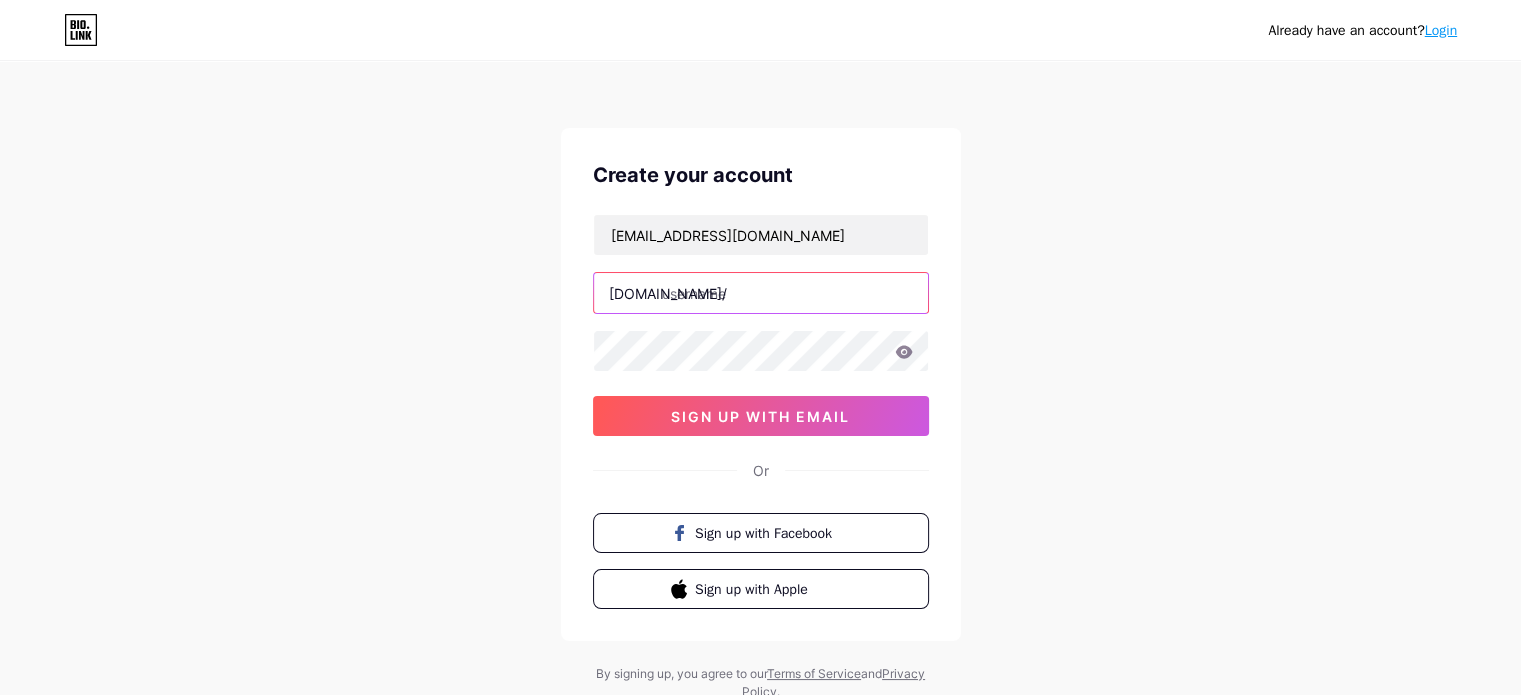 paste on "writingservicescanada" 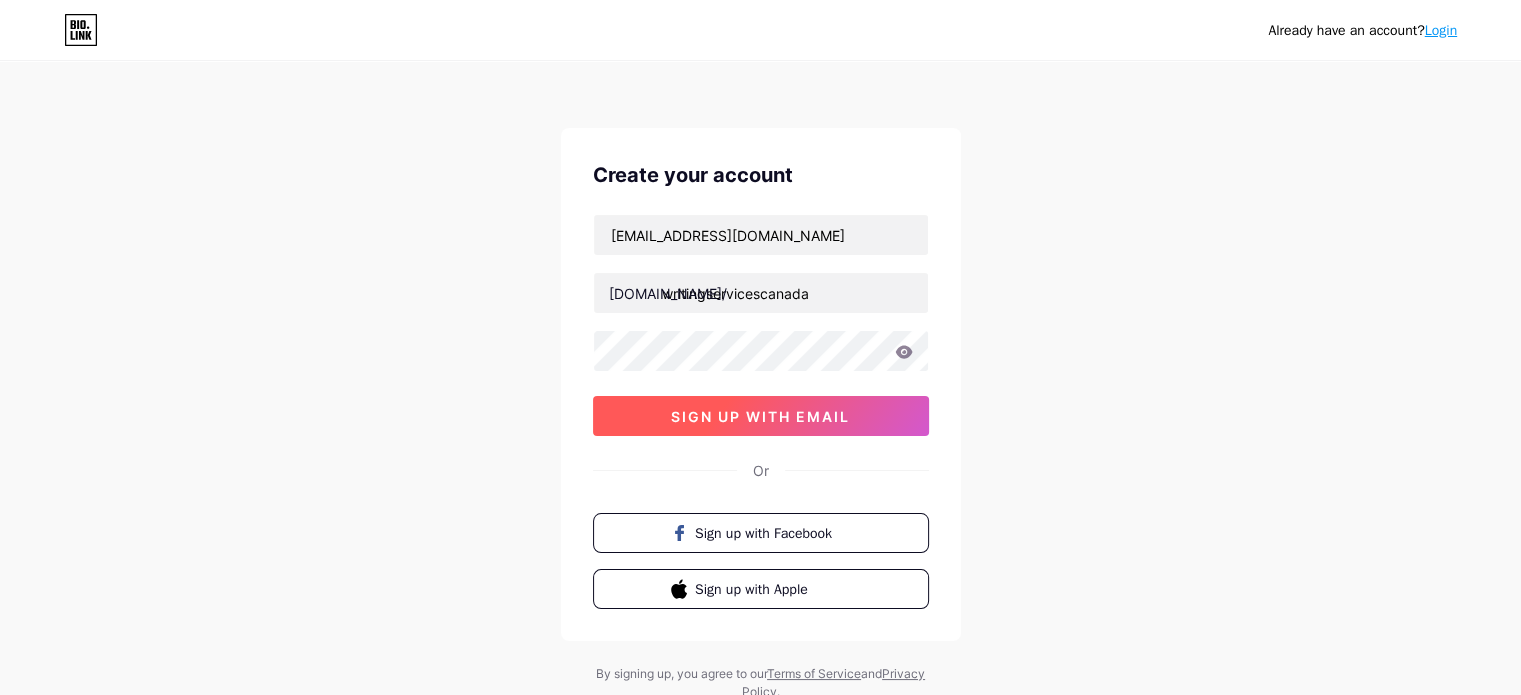 click on "sign up with email" at bounding box center [760, 416] 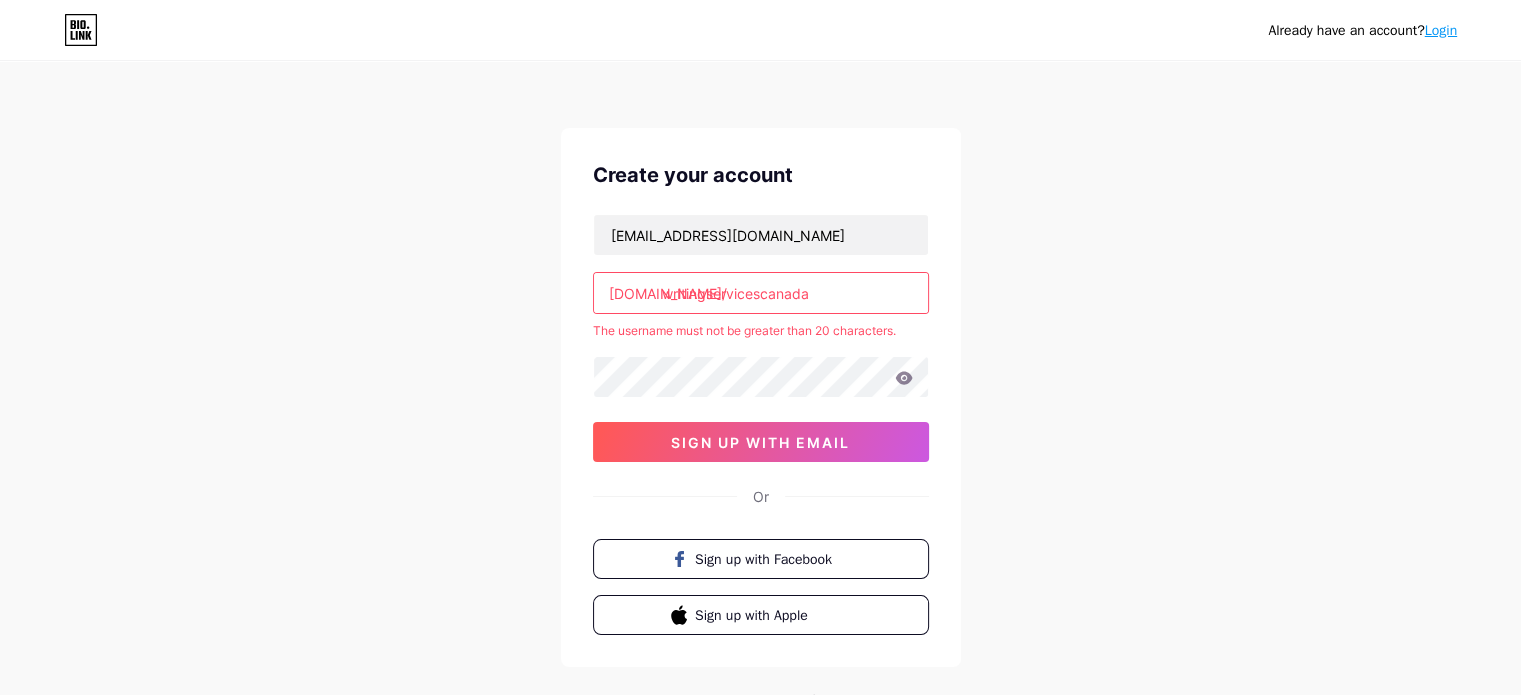 drag, startPoint x: 762, startPoint y: 299, endPoint x: 859, endPoint y: 307, distance: 97.32934 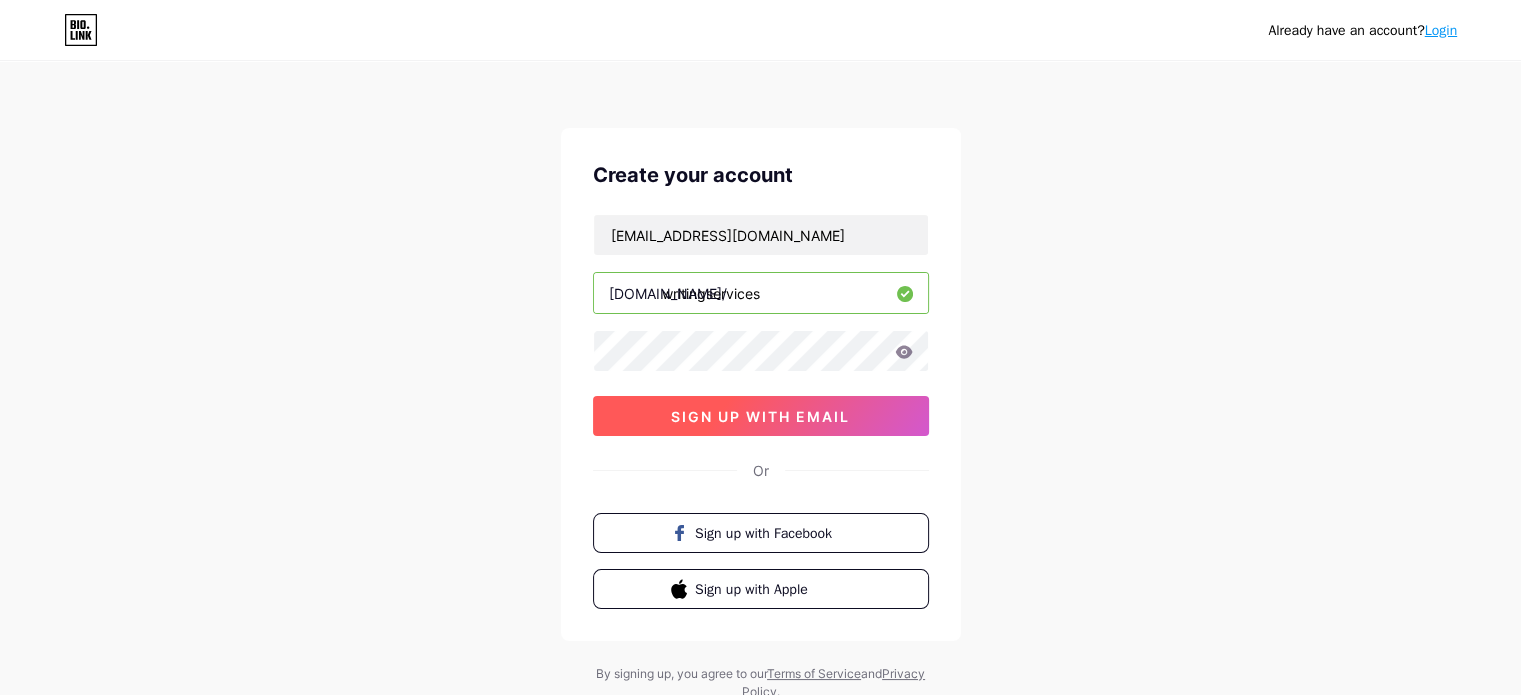 type on "writingservices" 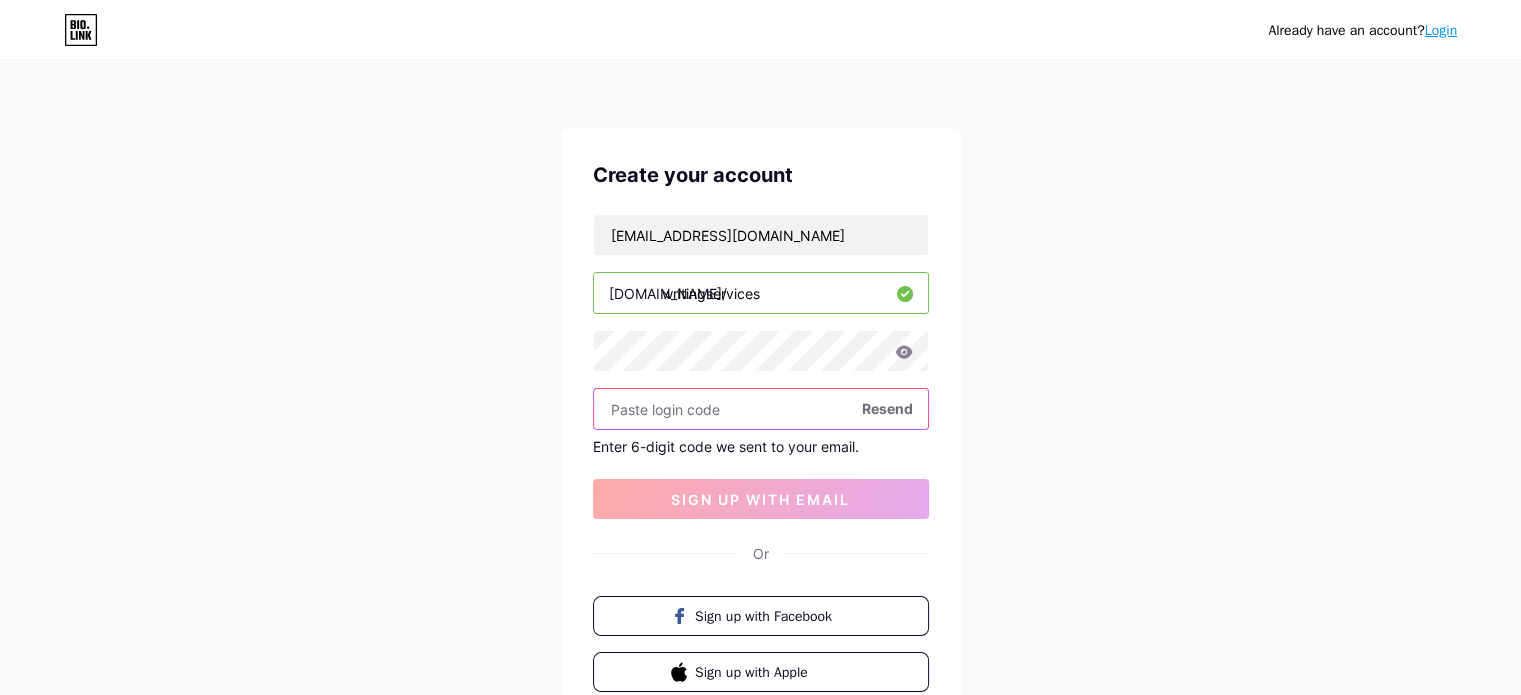 paste on "980605" 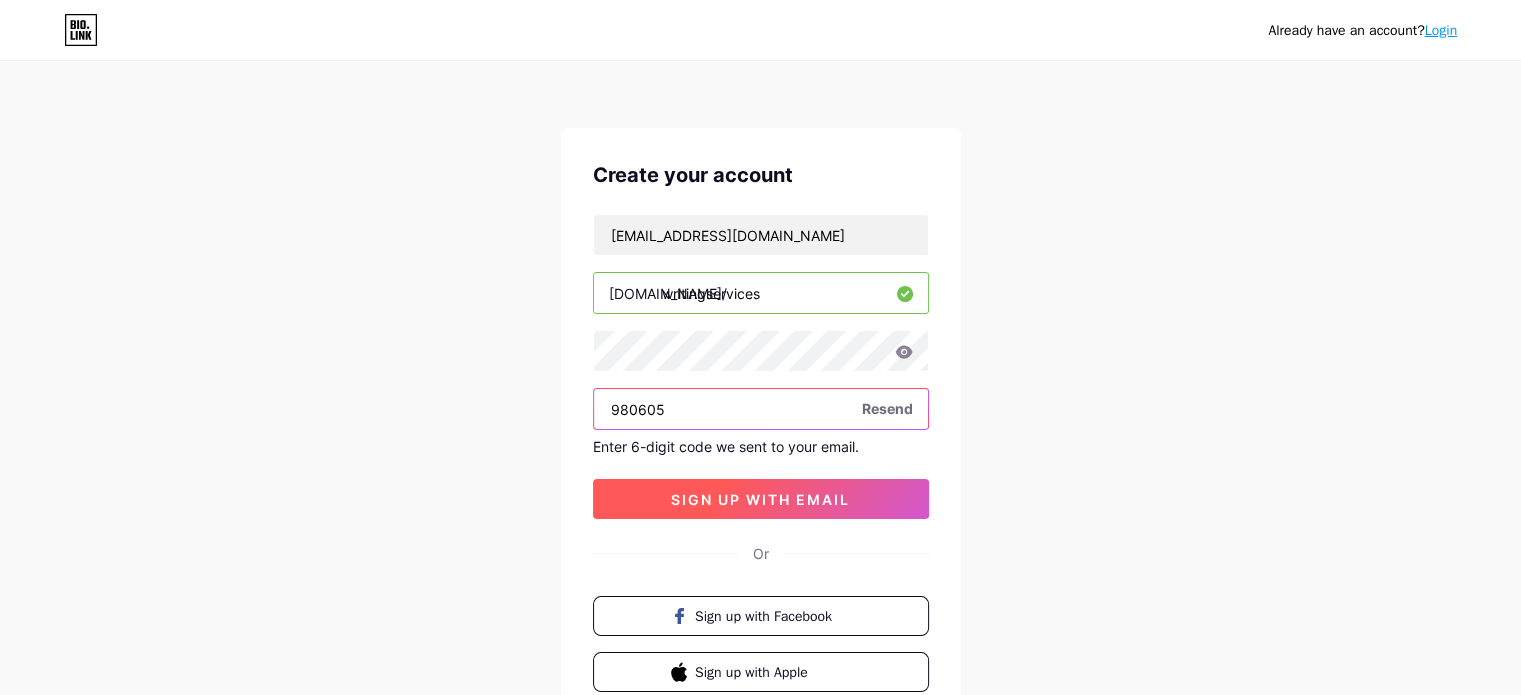 type on "980605" 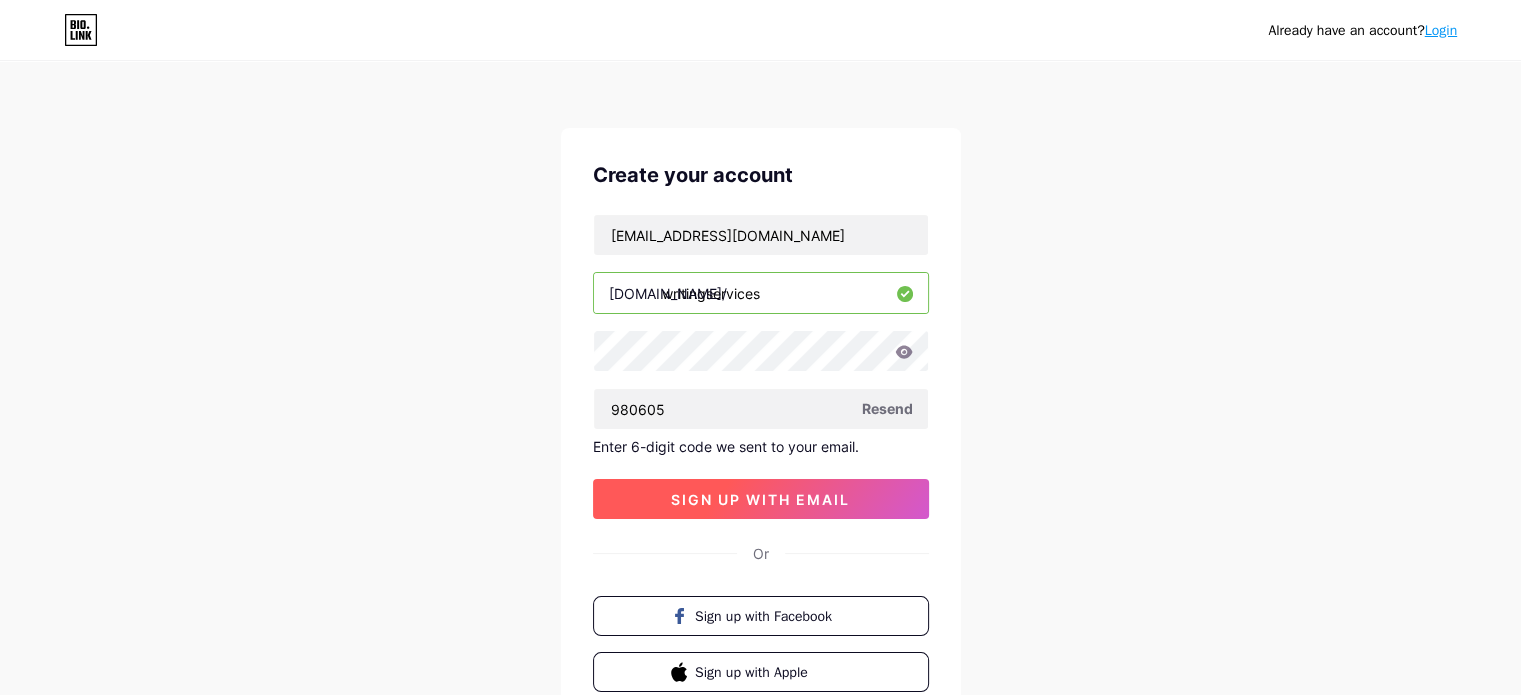 click on "sign up with email" at bounding box center (761, 499) 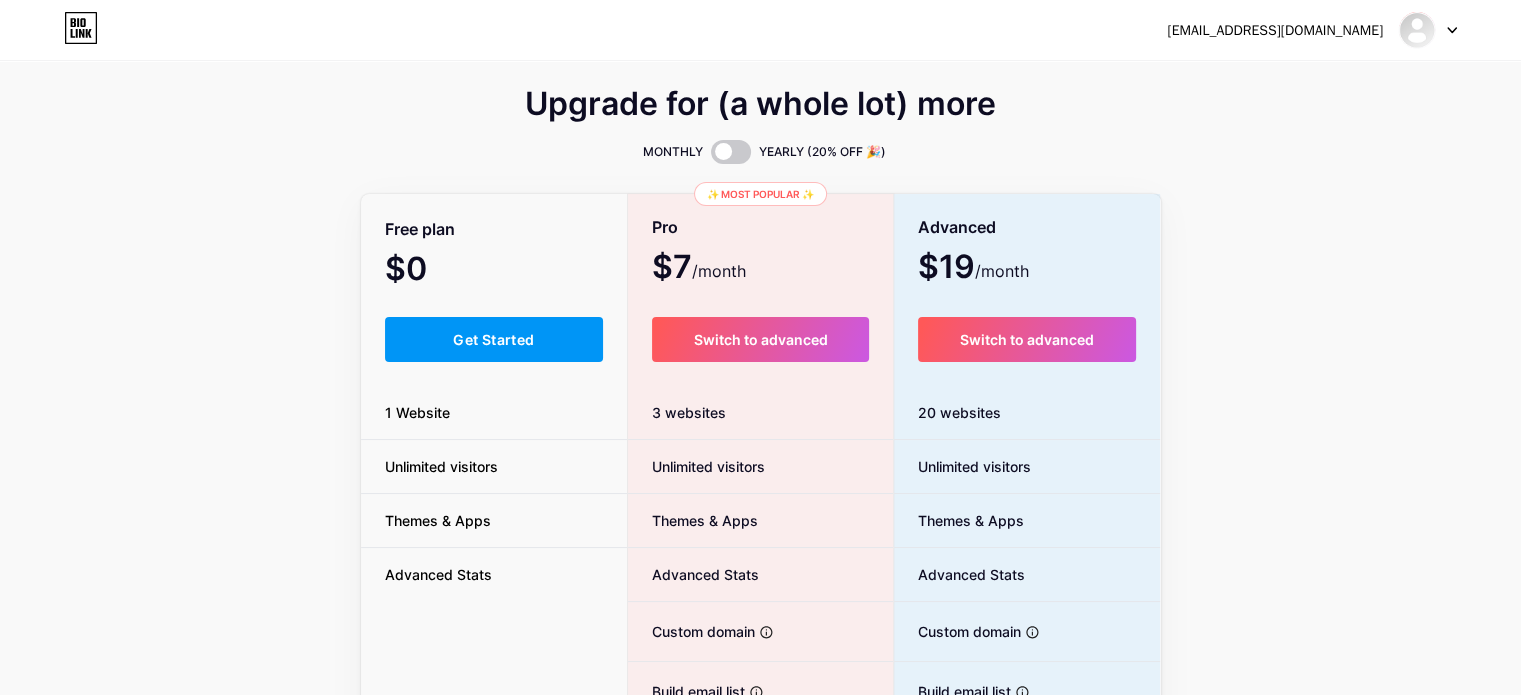 click on "Free plan   $0   /month   Get Started     1 Website Unlimited visitors Themes & Apps Advanced Stats" at bounding box center [494, 549] 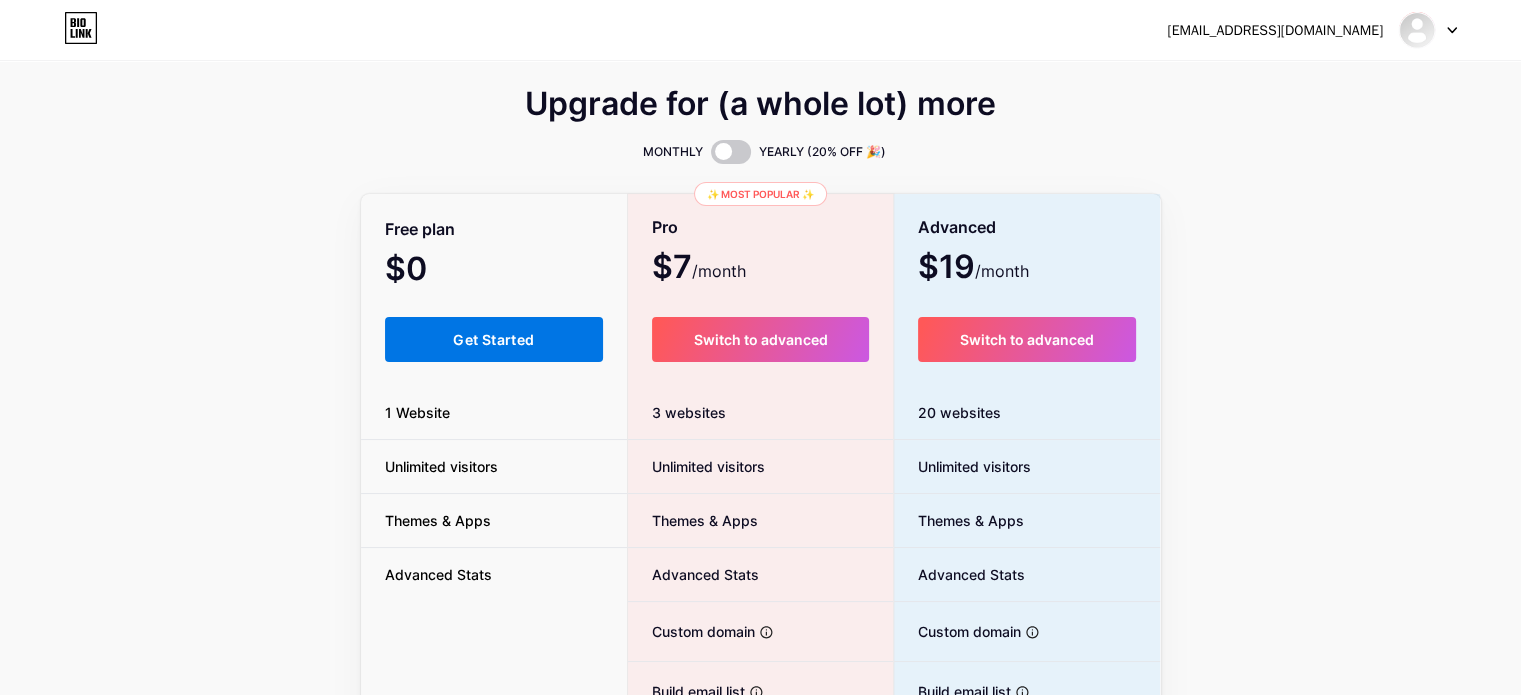 click on "Get Started" at bounding box center [494, 339] 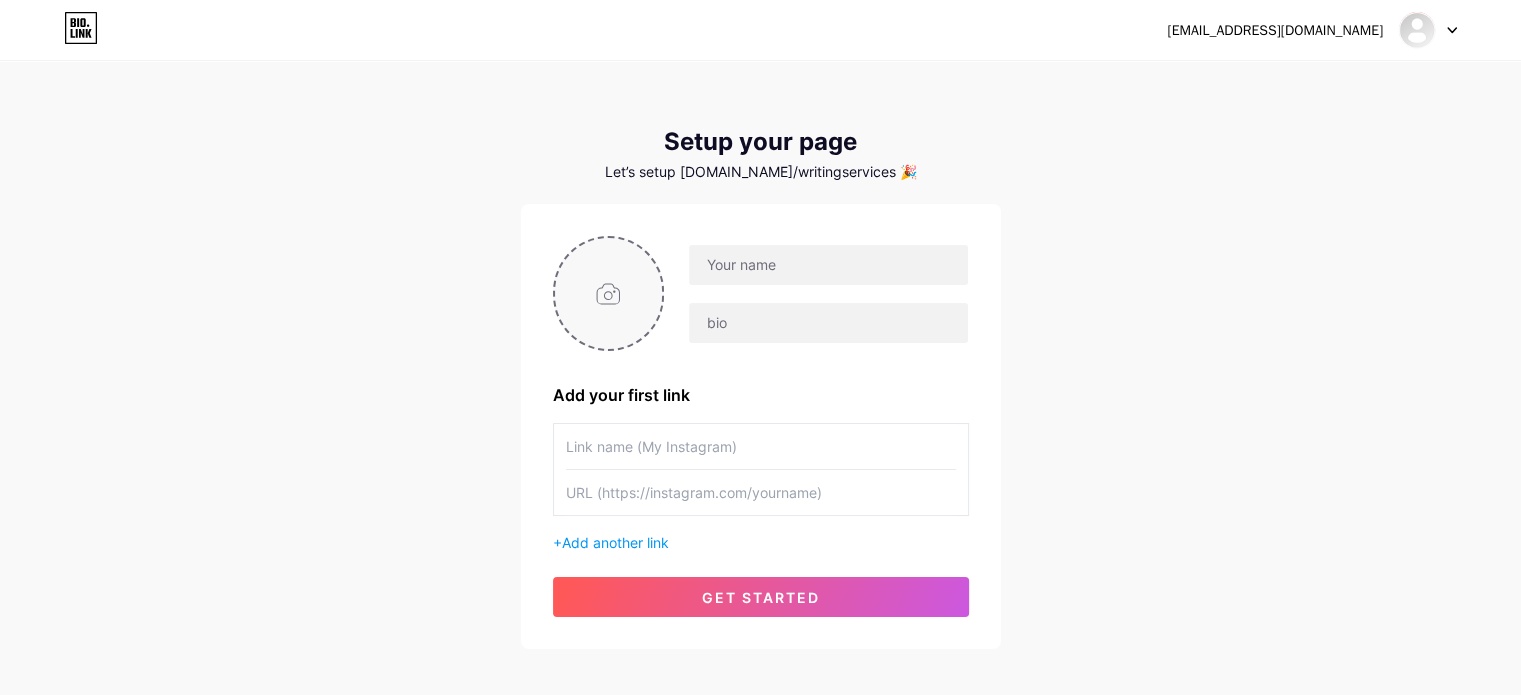 click at bounding box center [609, 293] 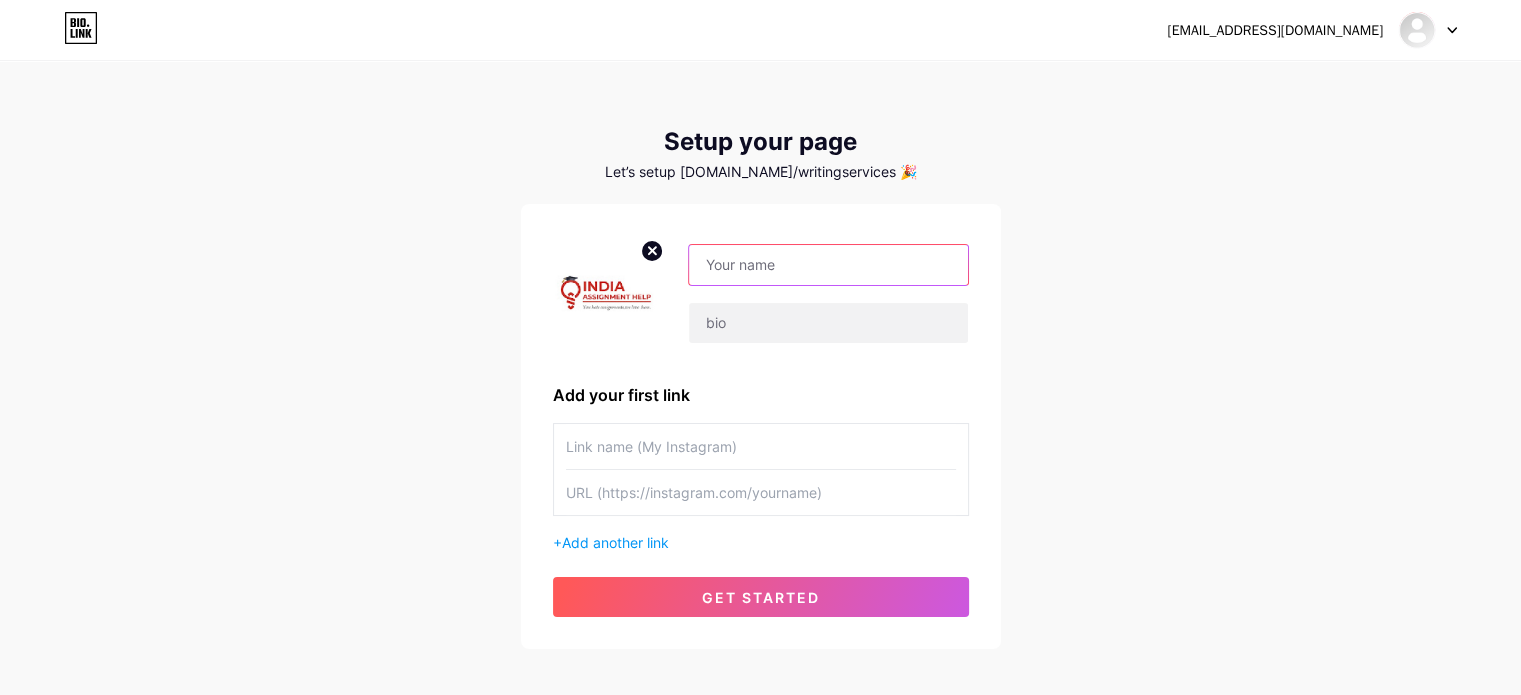click at bounding box center (828, 265) 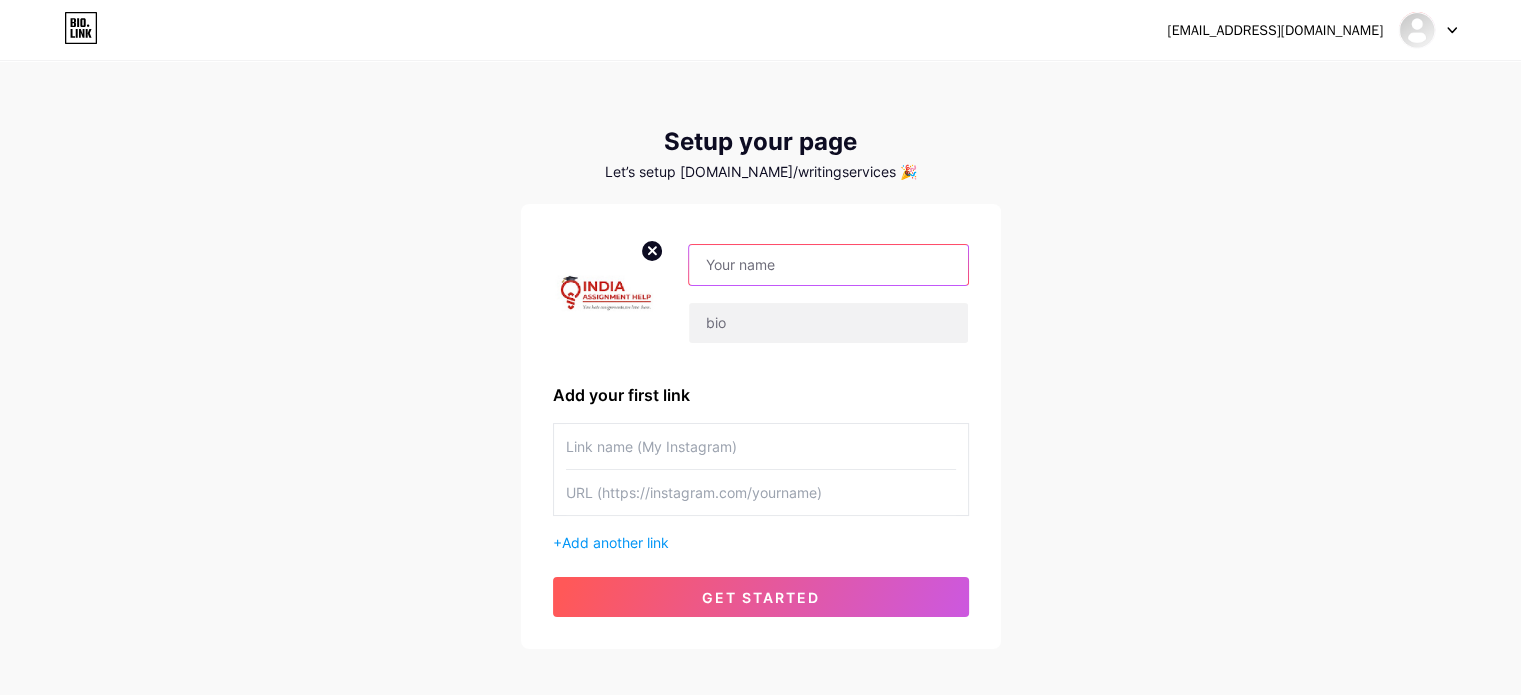 paste on "writingservicescanada" 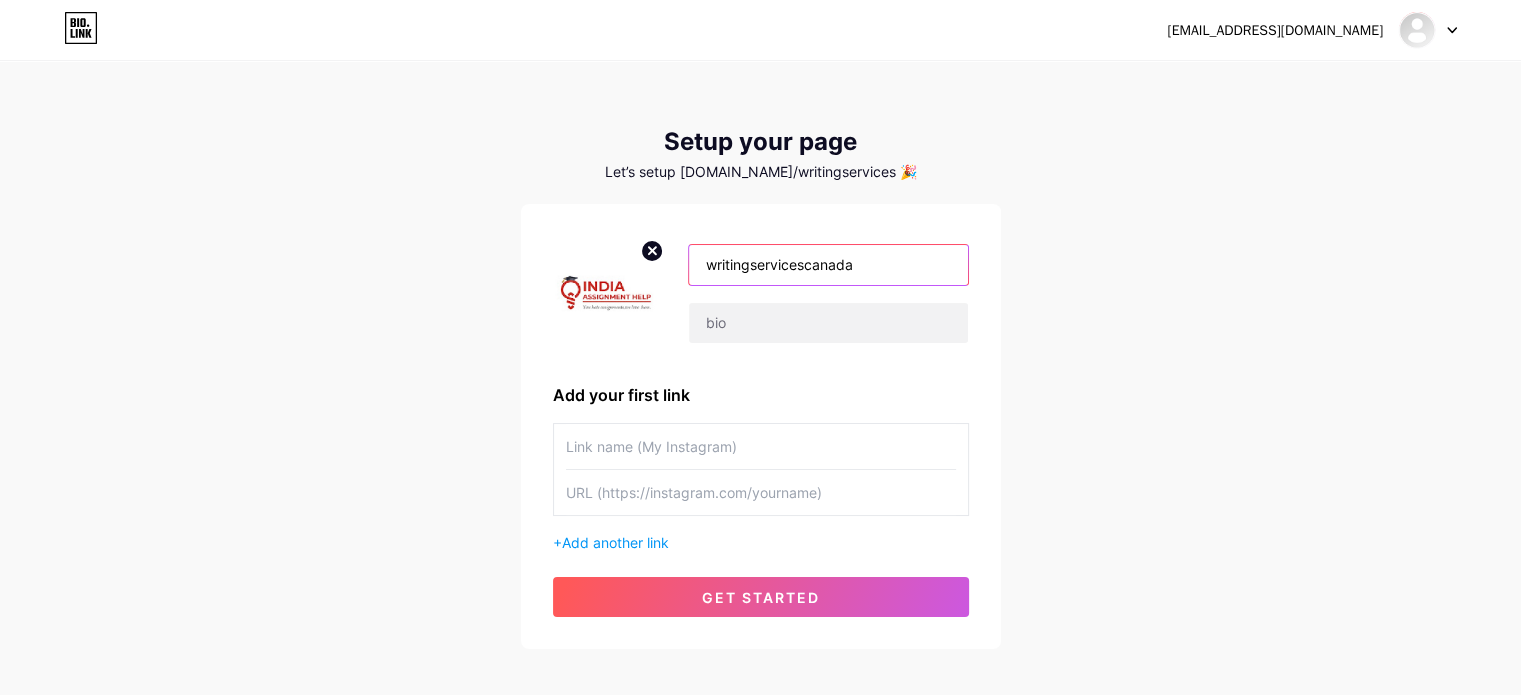 type on "writingservicescanada" 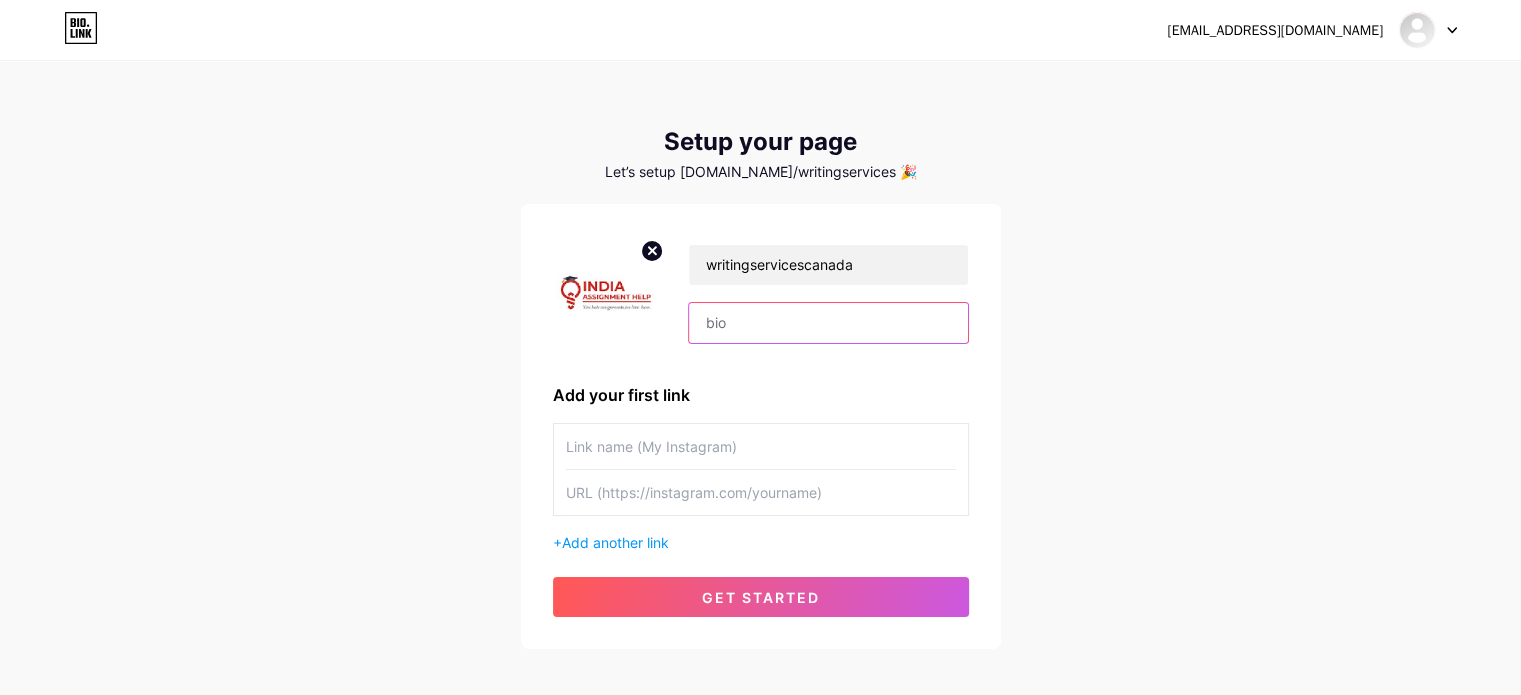 paste on "Too busy to study? Let Assignment Help Canada do my homework for you! Get accurate, timely, and plagiarism-free answers from our academic experts." 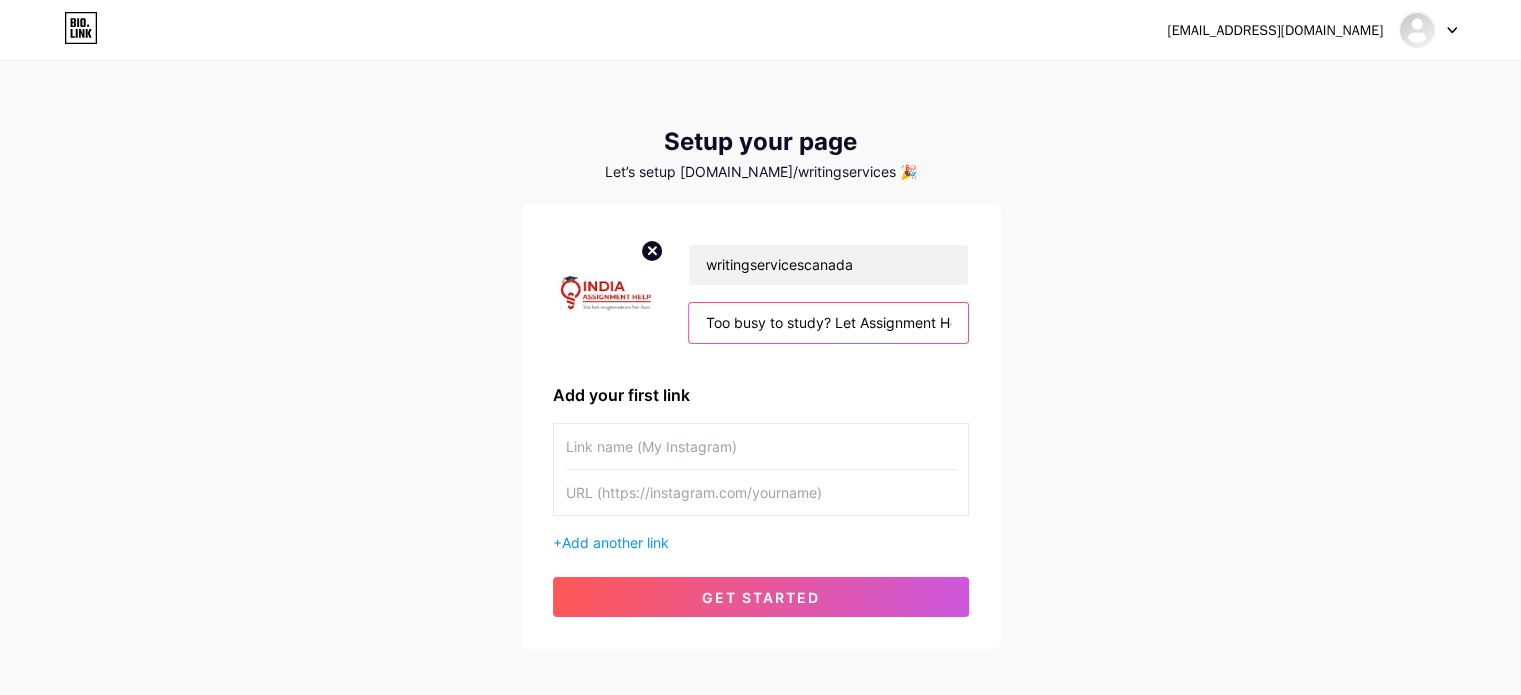 scroll, scrollTop: 0, scrollLeft: 767, axis: horizontal 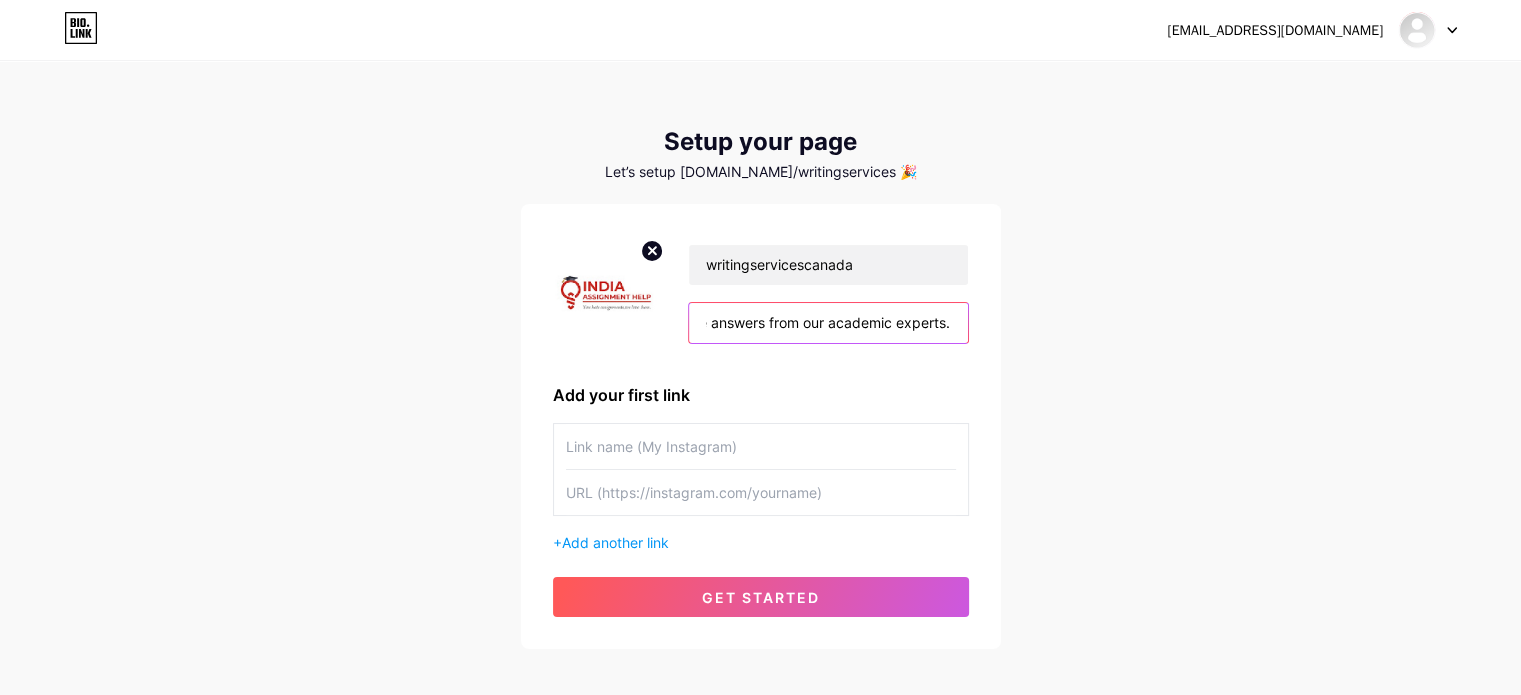 type on "Too busy to study? Let Assignment Help Canada do my homework for you! Get accurate, timely, and plagiarism-free answers from our academic experts." 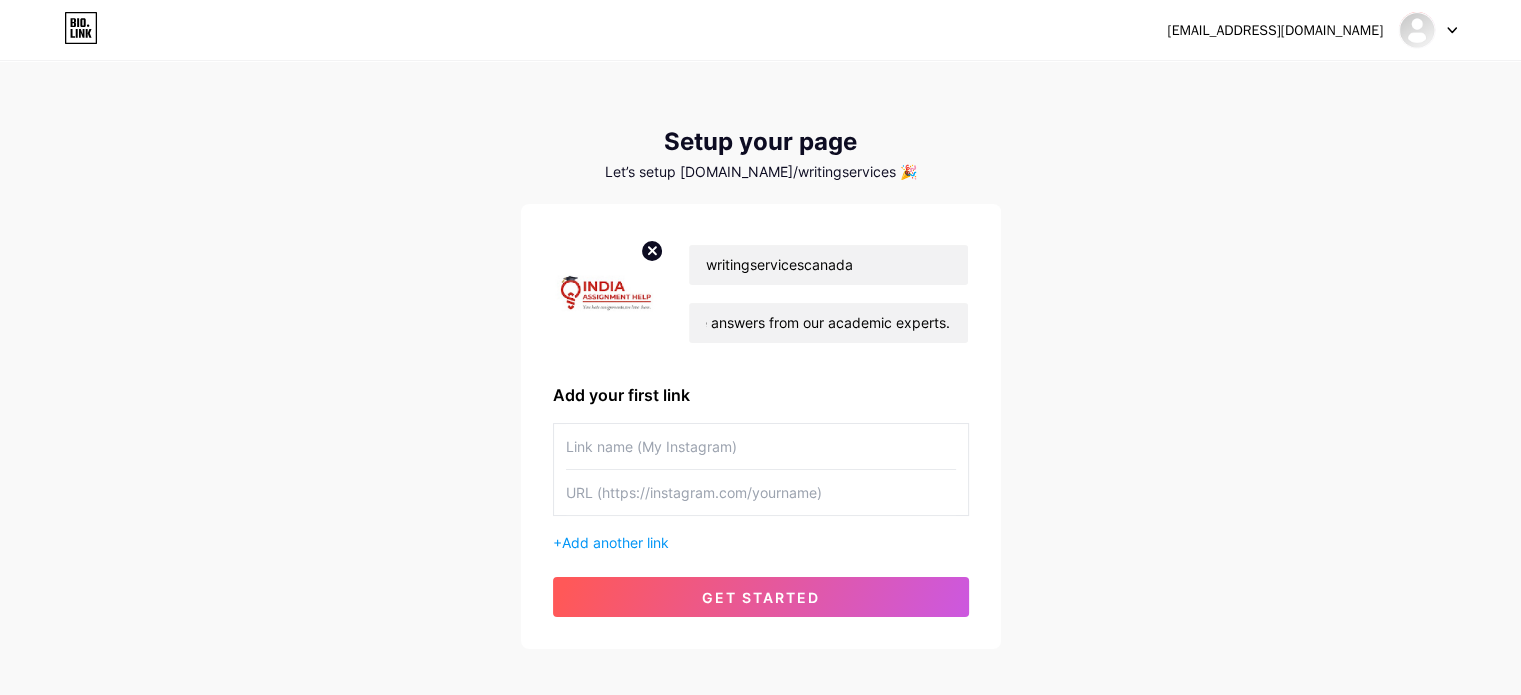 scroll, scrollTop: 0, scrollLeft: 0, axis: both 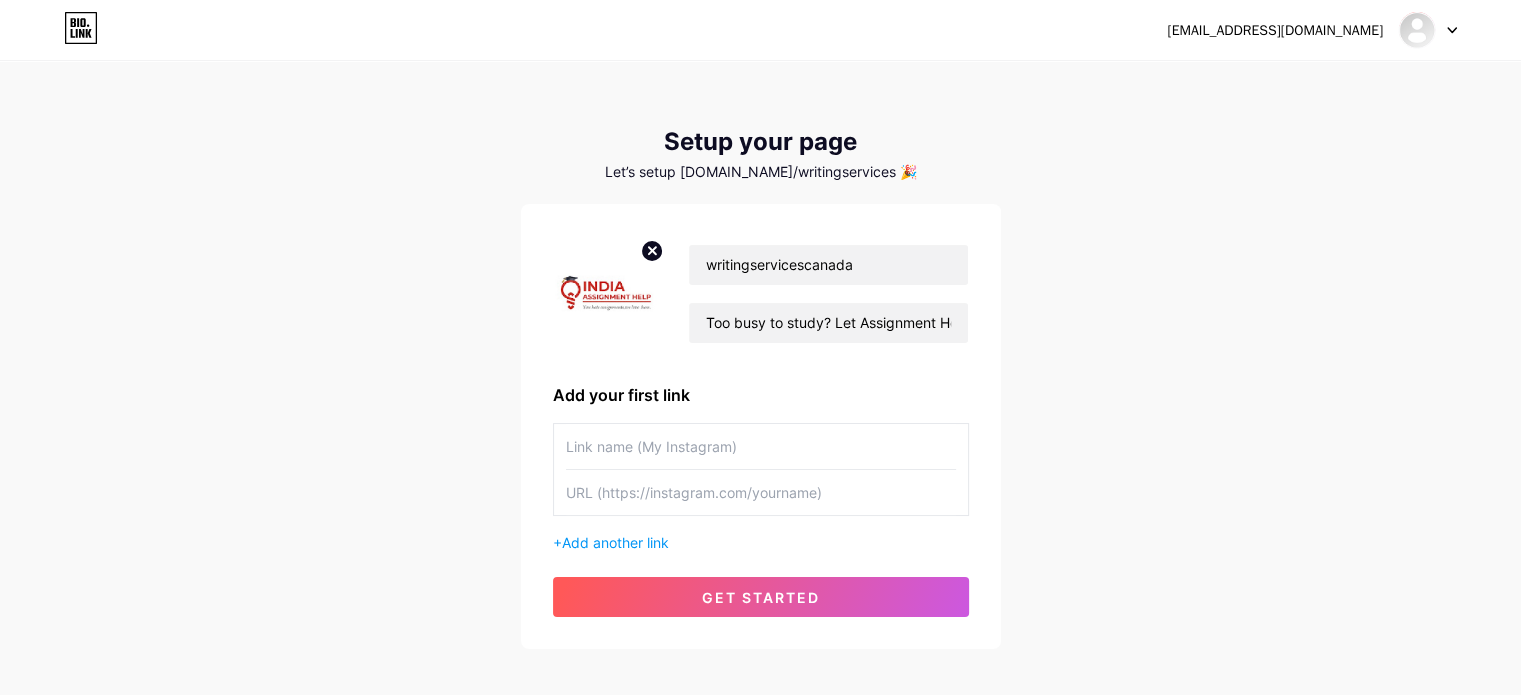 click at bounding box center [761, 446] 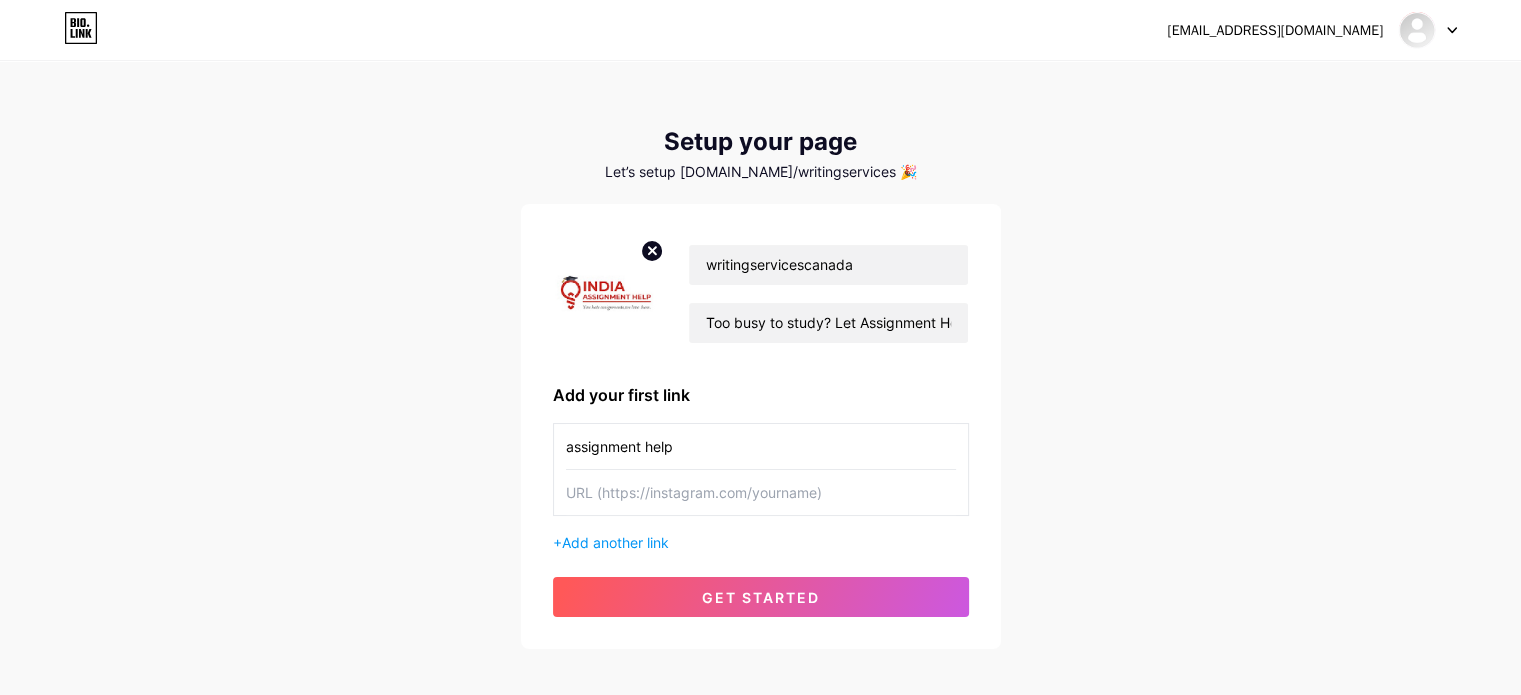 type on "assignment help" 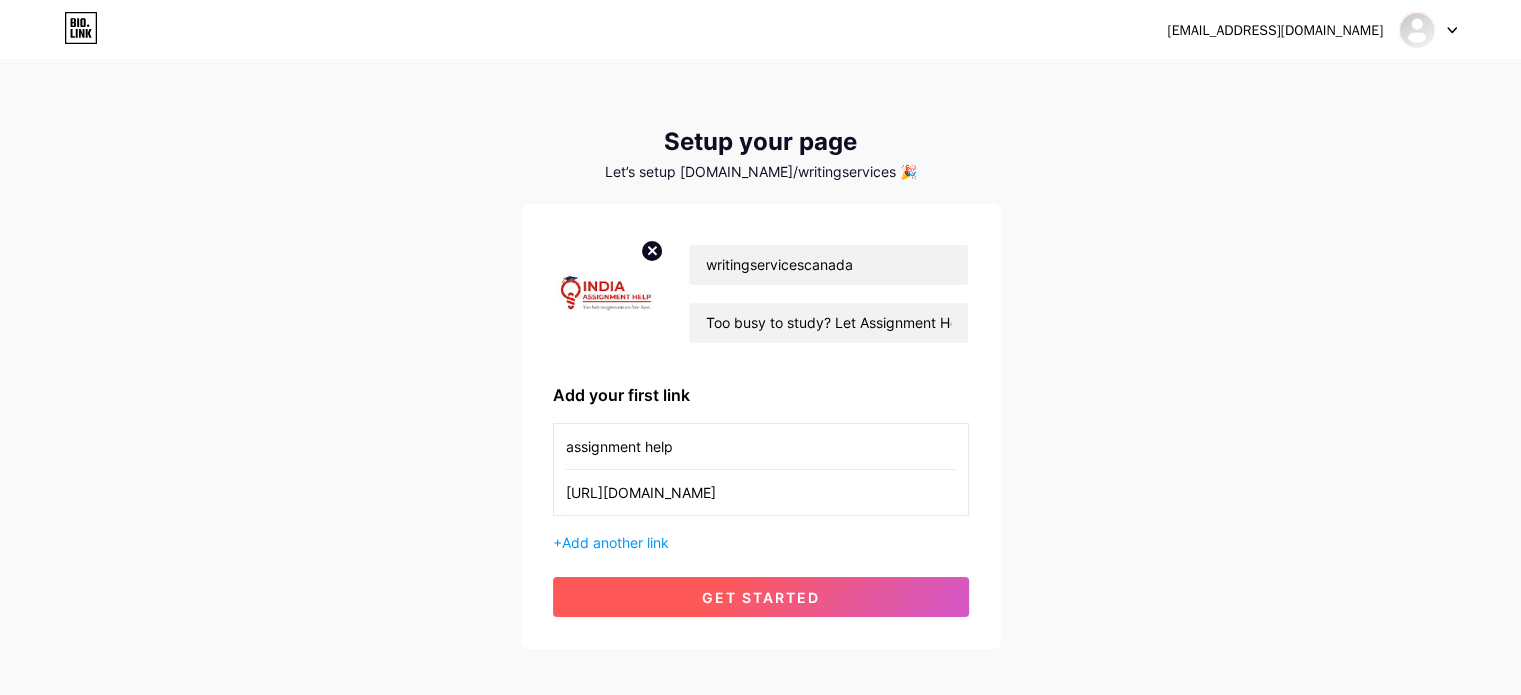 type on "[URL][DOMAIN_NAME]" 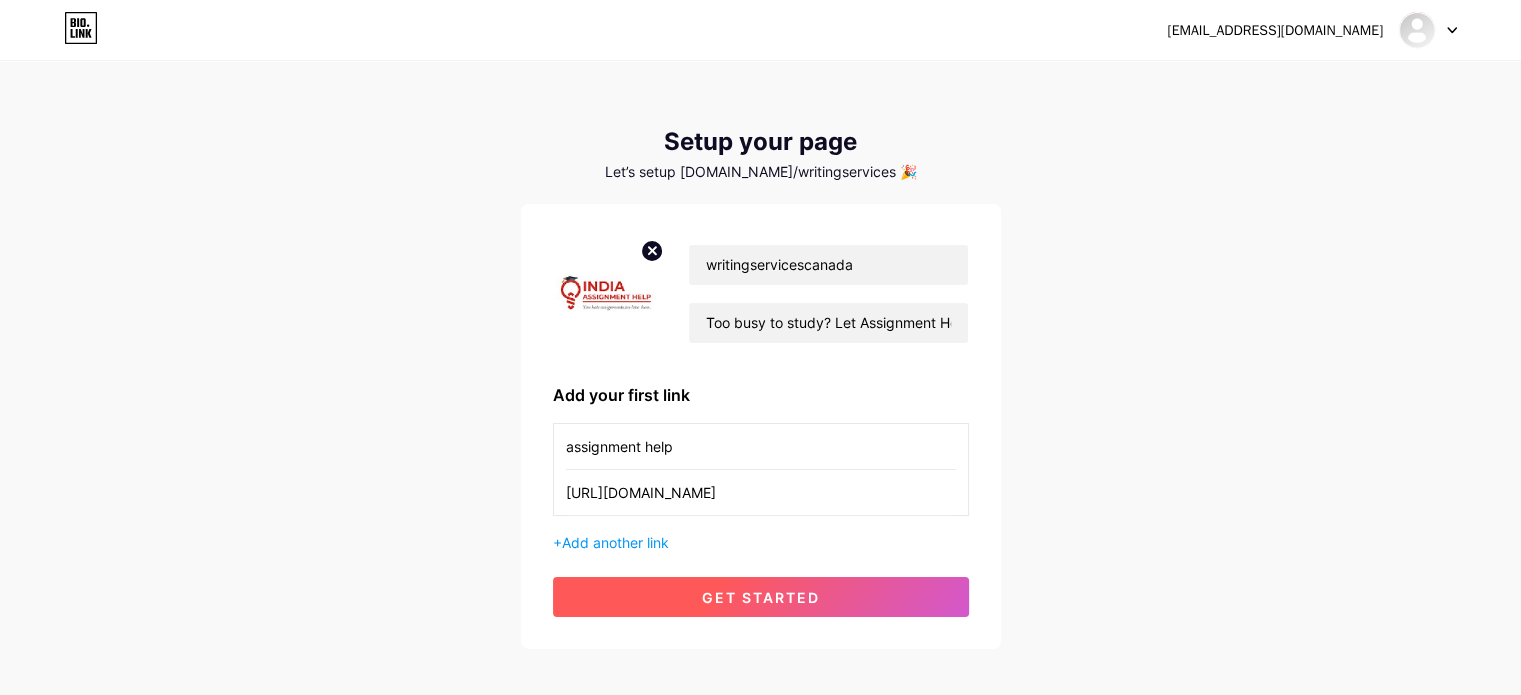 click on "get started" at bounding box center [761, 597] 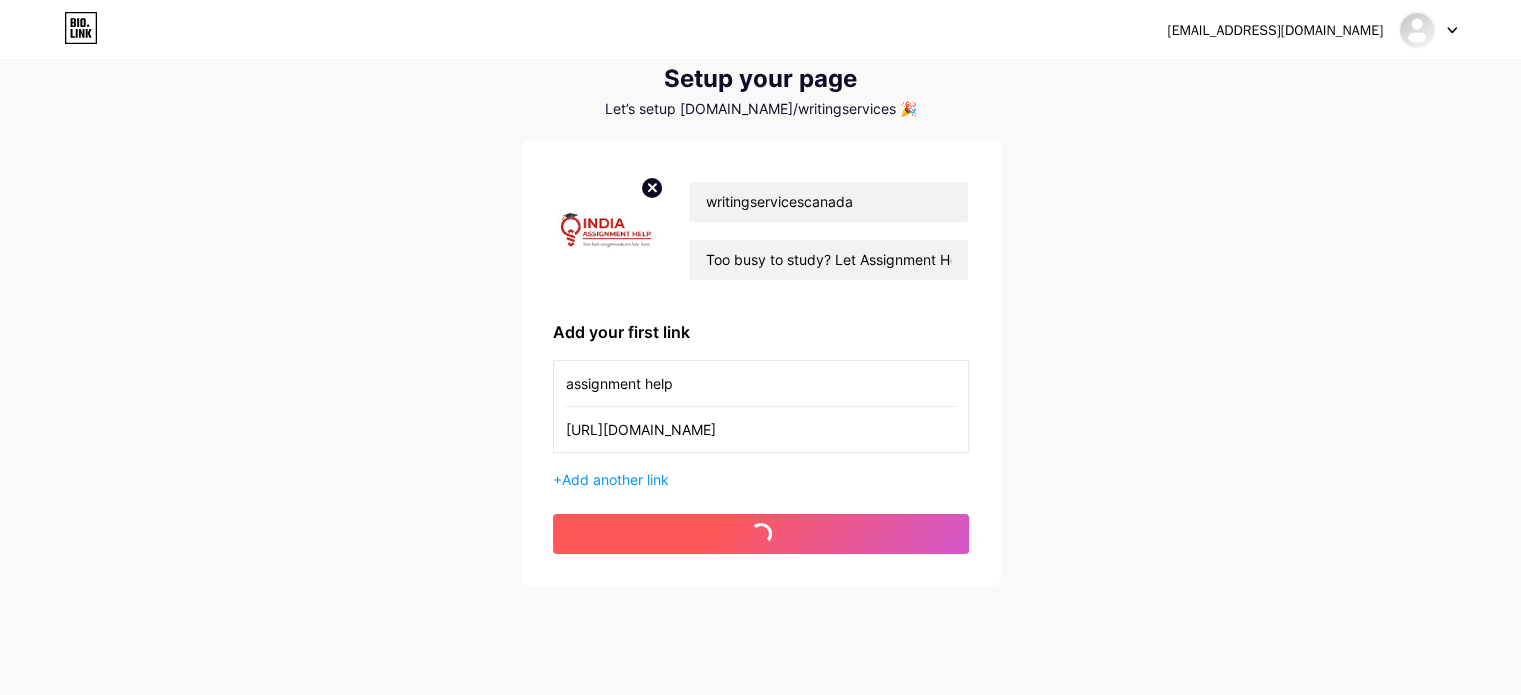 scroll, scrollTop: 97, scrollLeft: 0, axis: vertical 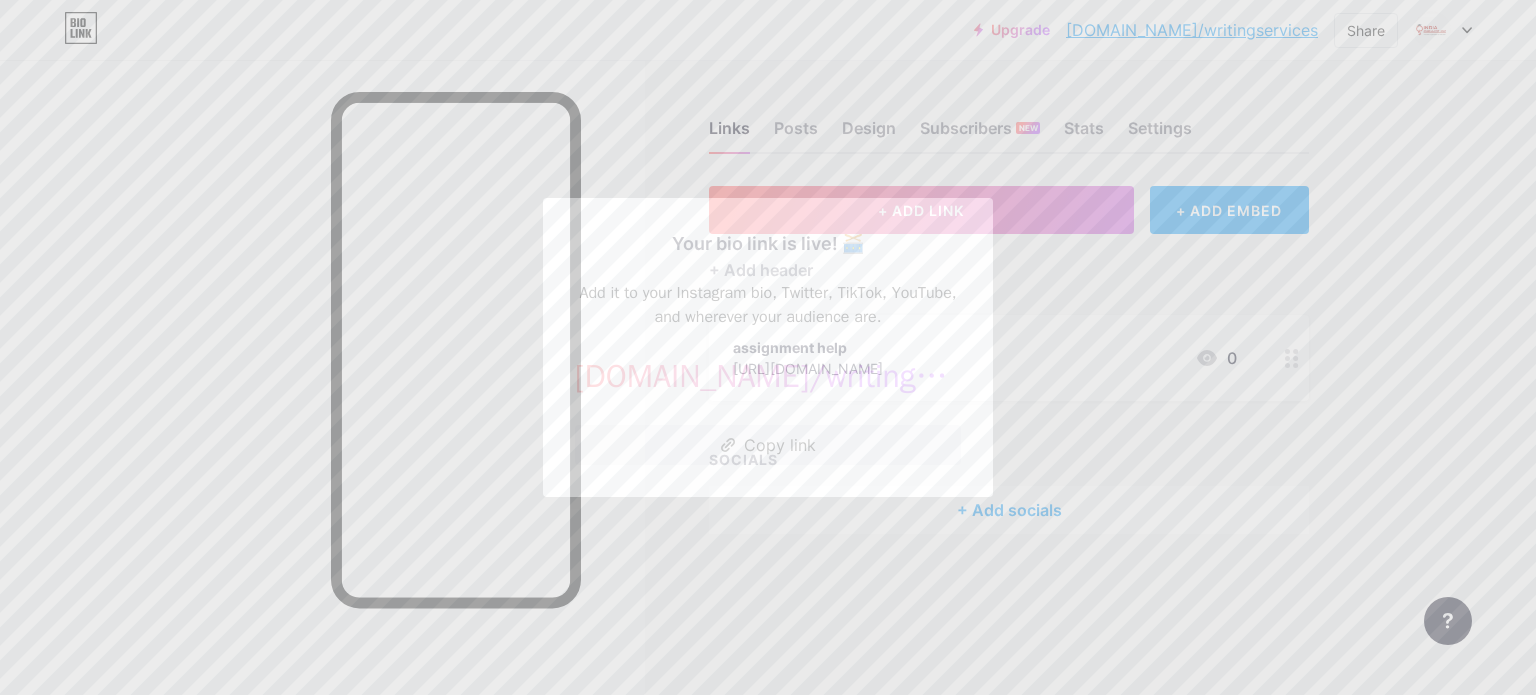 click at bounding box center [768, 347] 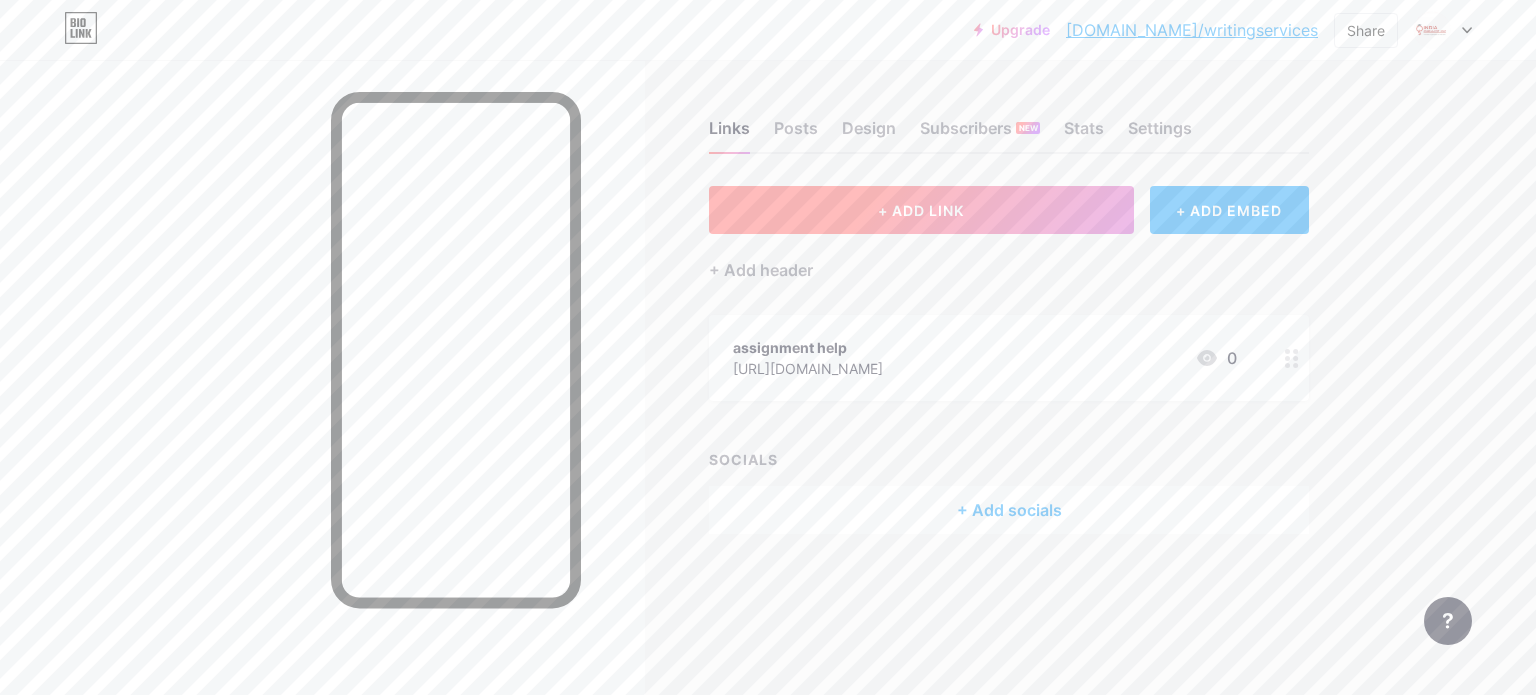 click on "+ ADD LINK" at bounding box center [921, 210] 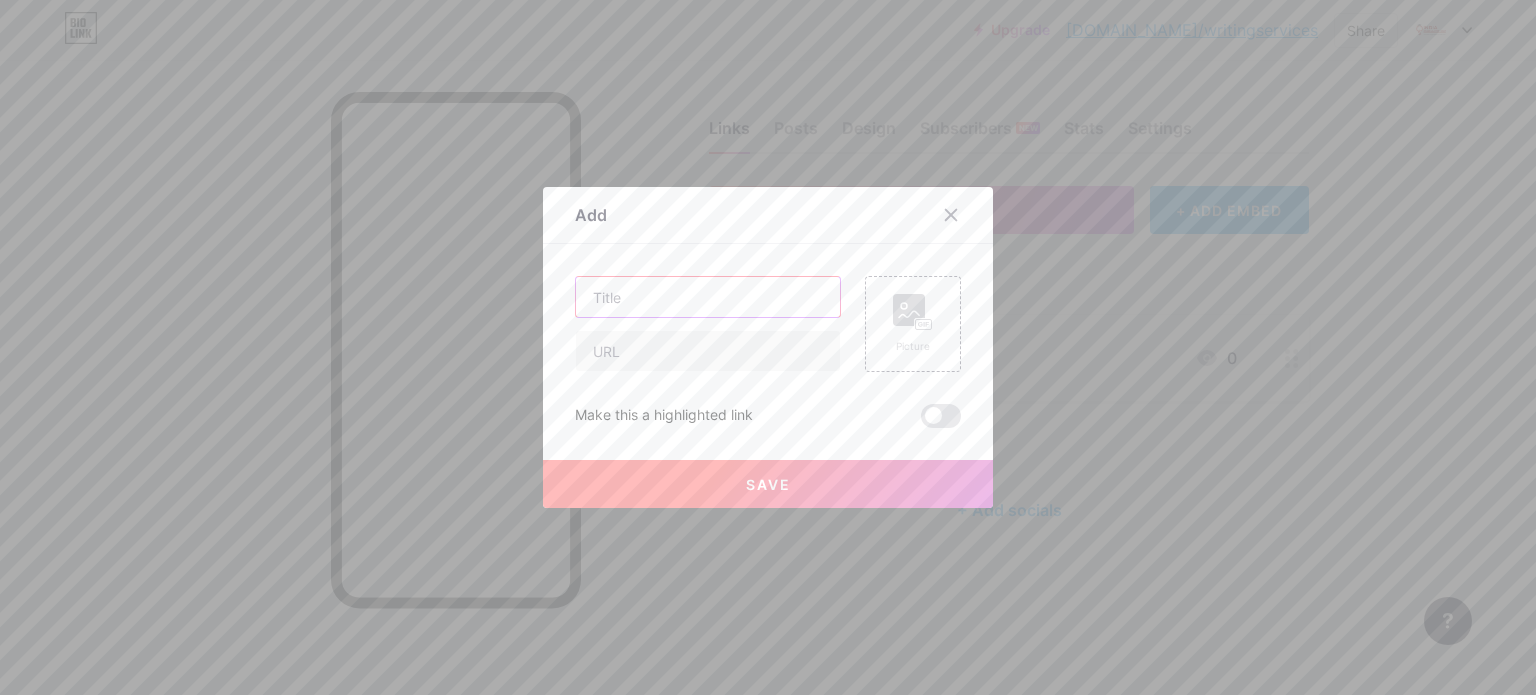 click at bounding box center [708, 297] 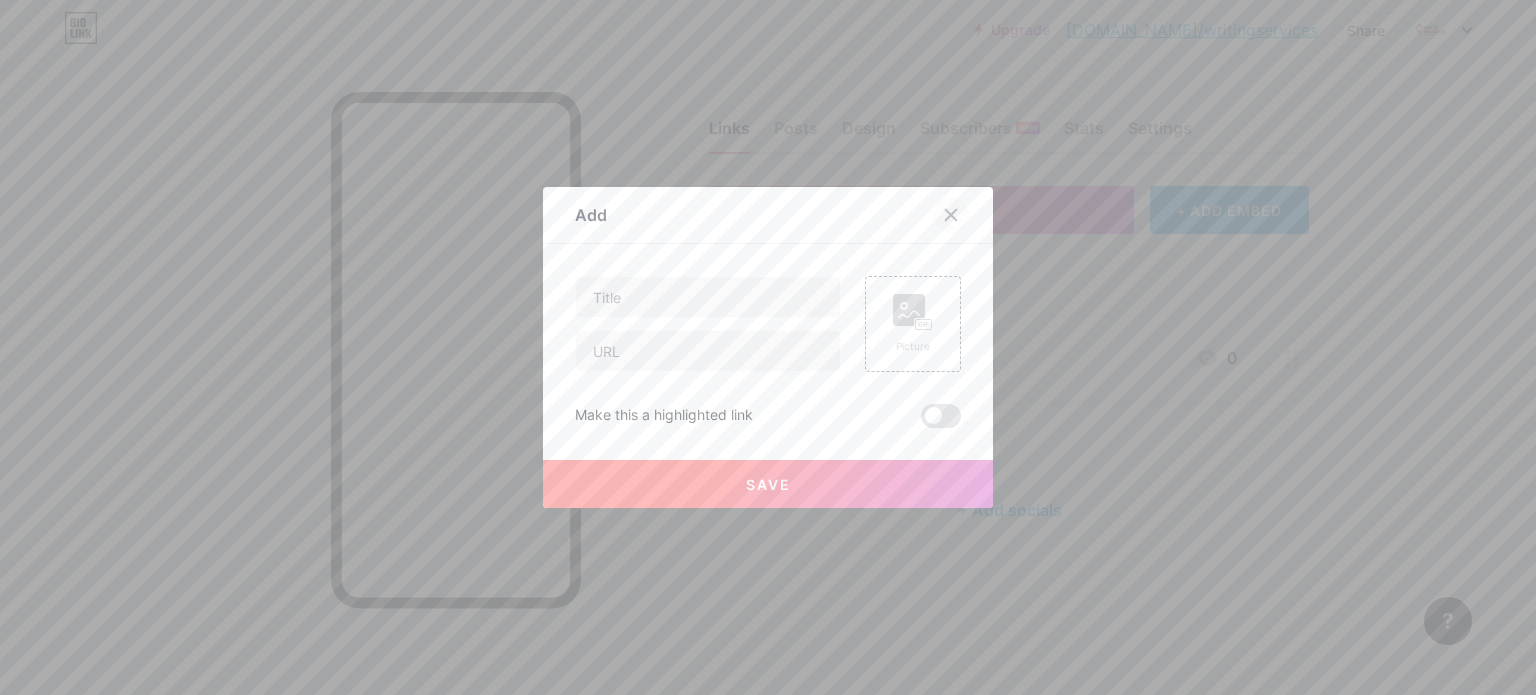 click 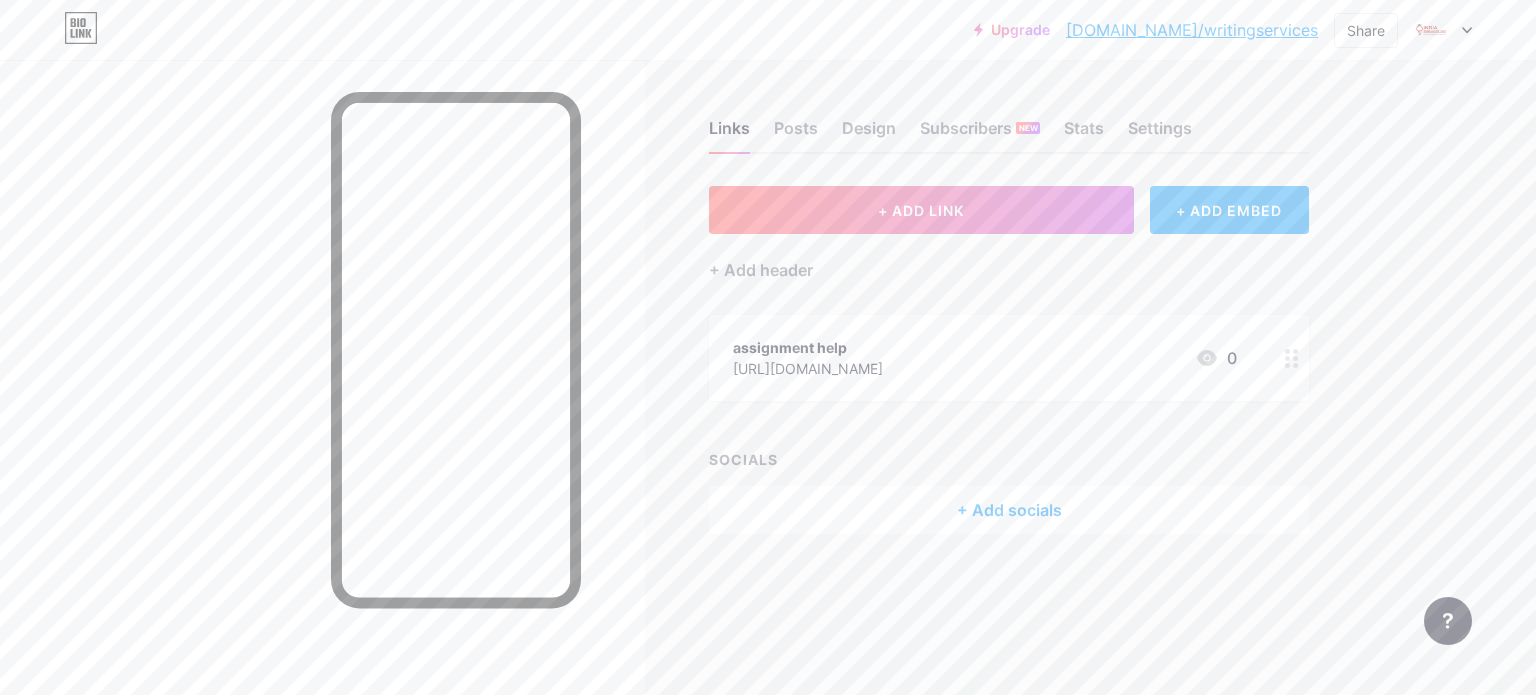 click on "+ ADD EMBED" at bounding box center [1229, 210] 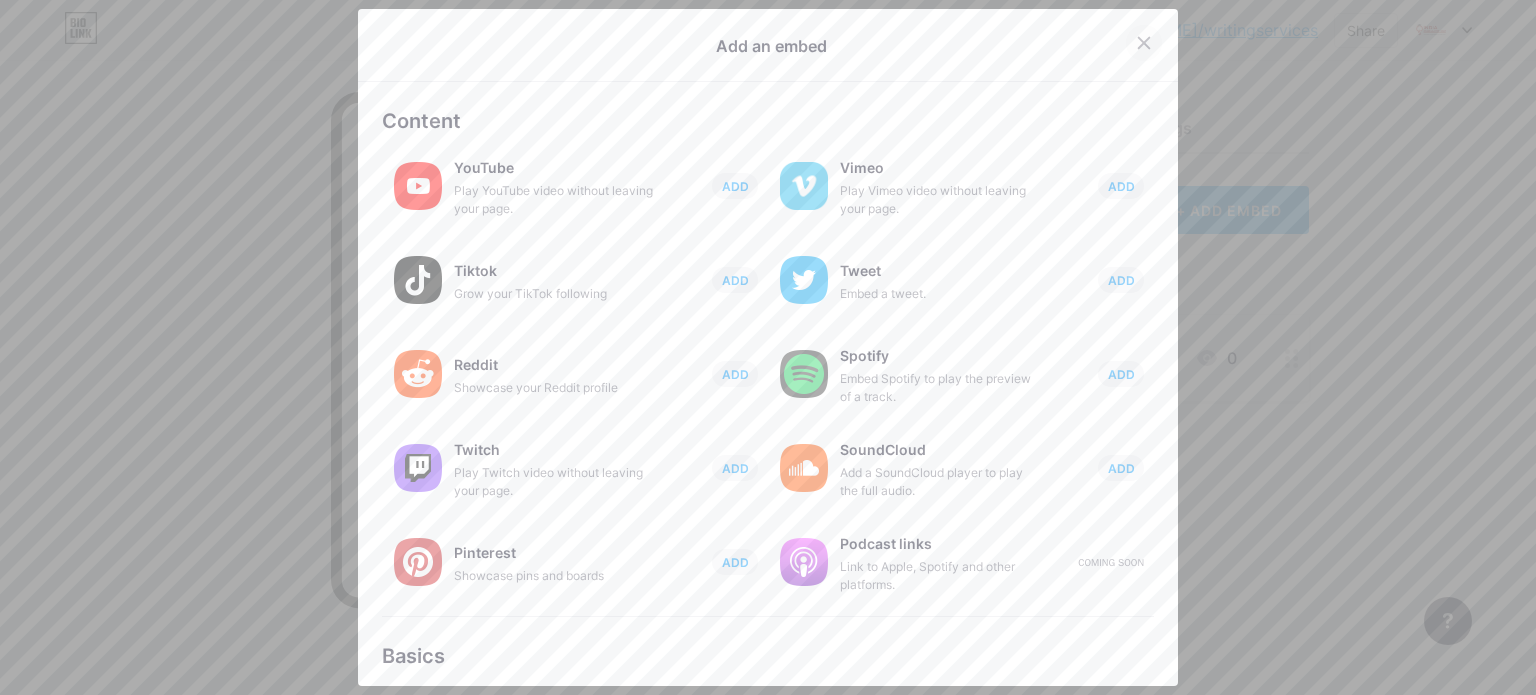 click 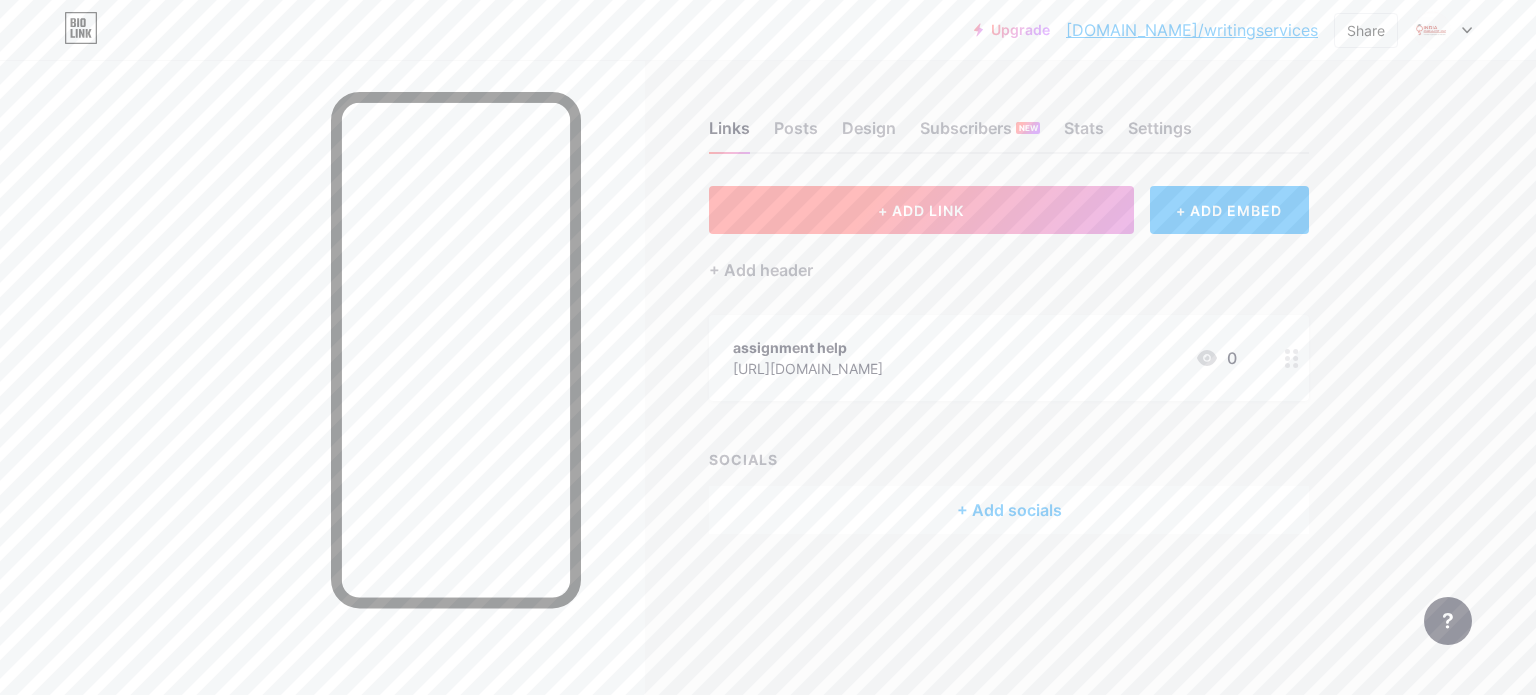 click on "+ ADD LINK" at bounding box center (921, 210) 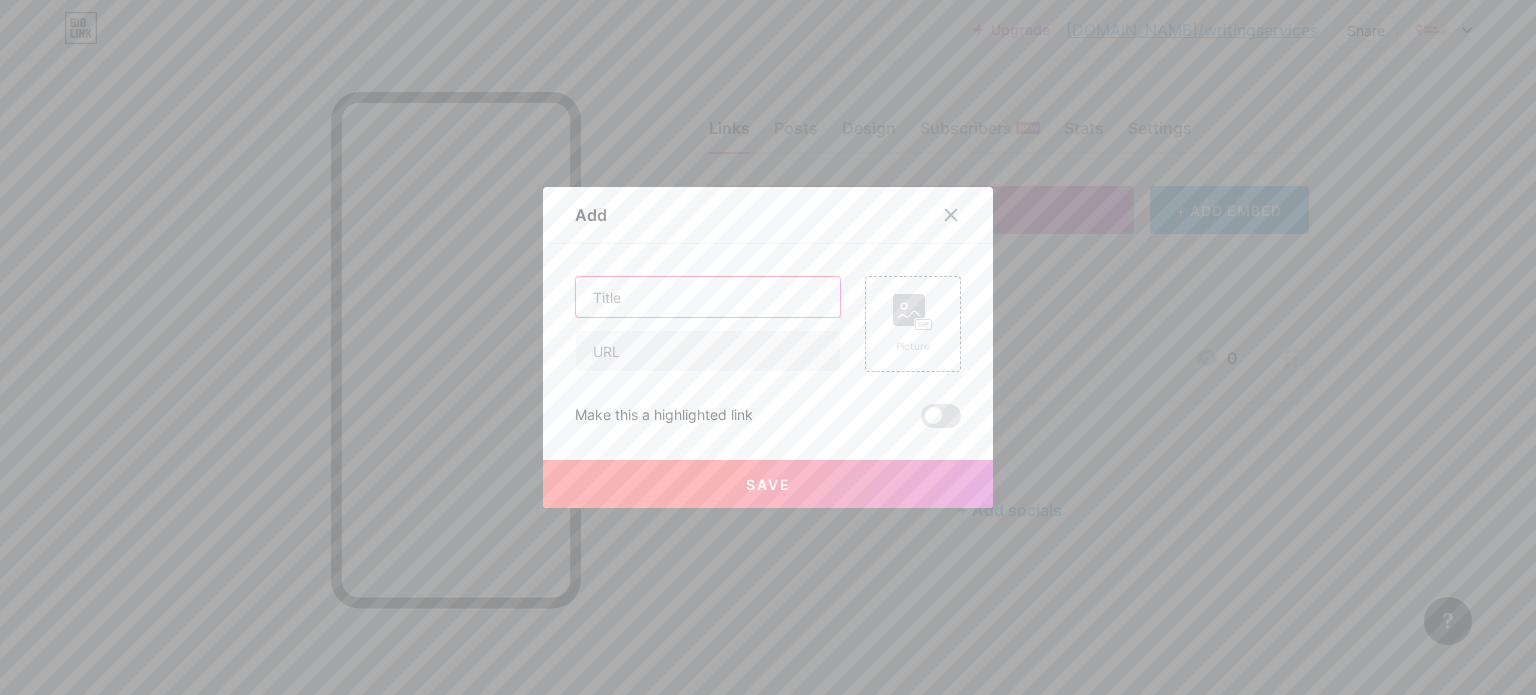 click at bounding box center (708, 297) 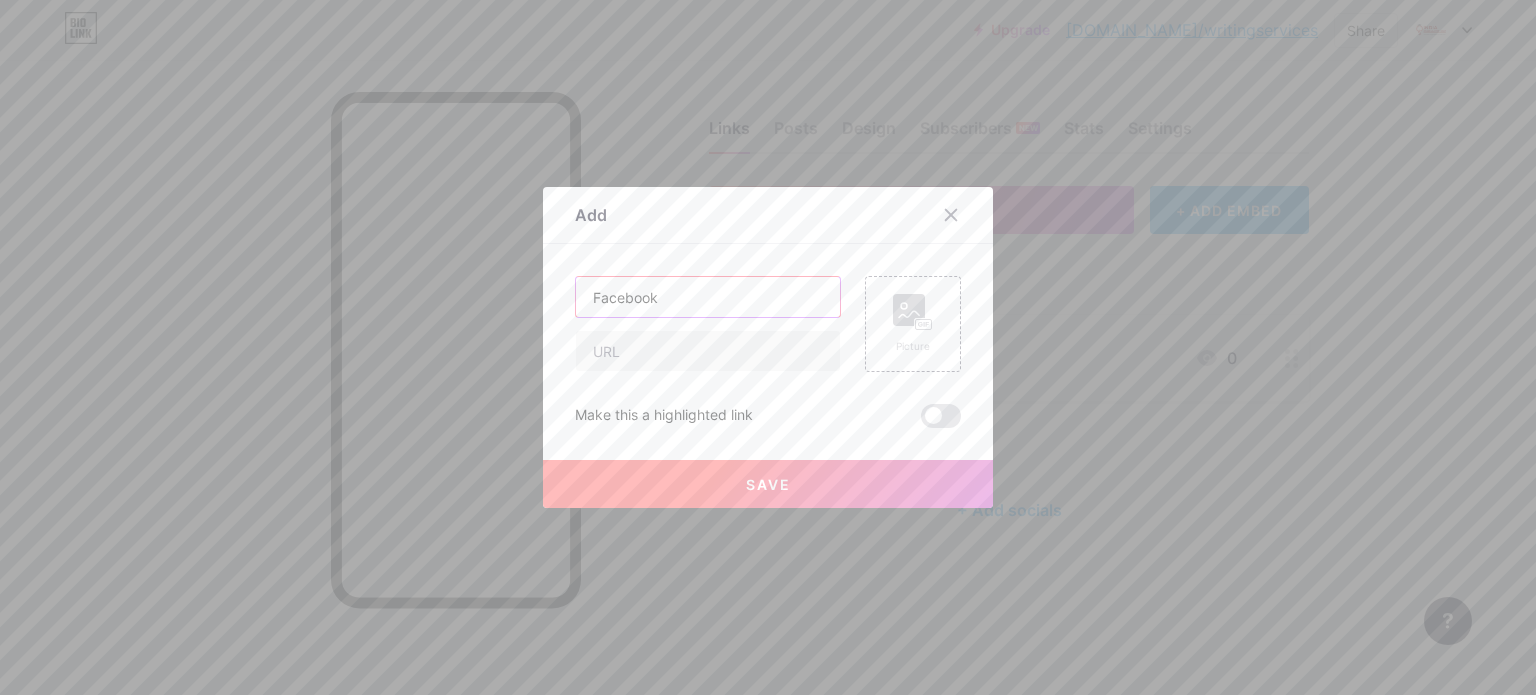 type on "Facebook" 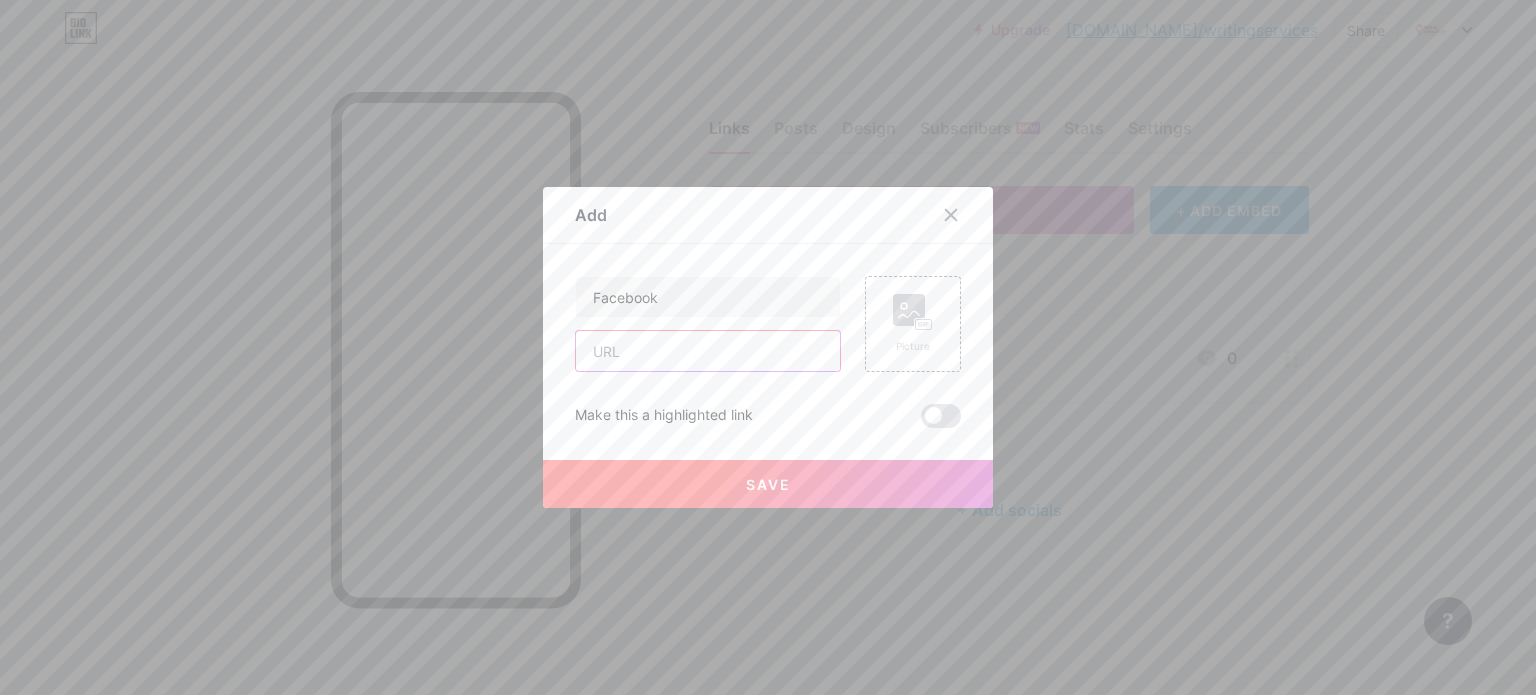 paste on "[URL][DOMAIN_NAME]" 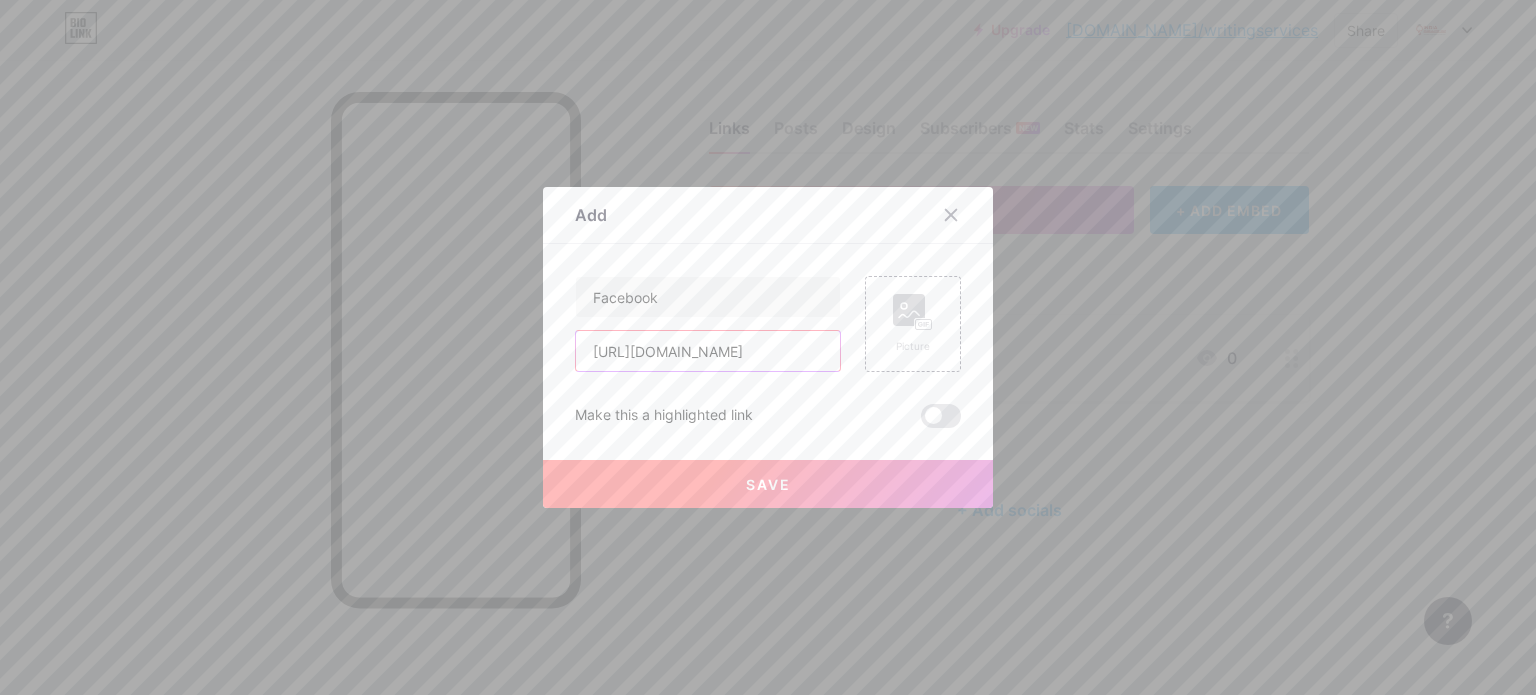 scroll, scrollTop: 0, scrollLeft: 86, axis: horizontal 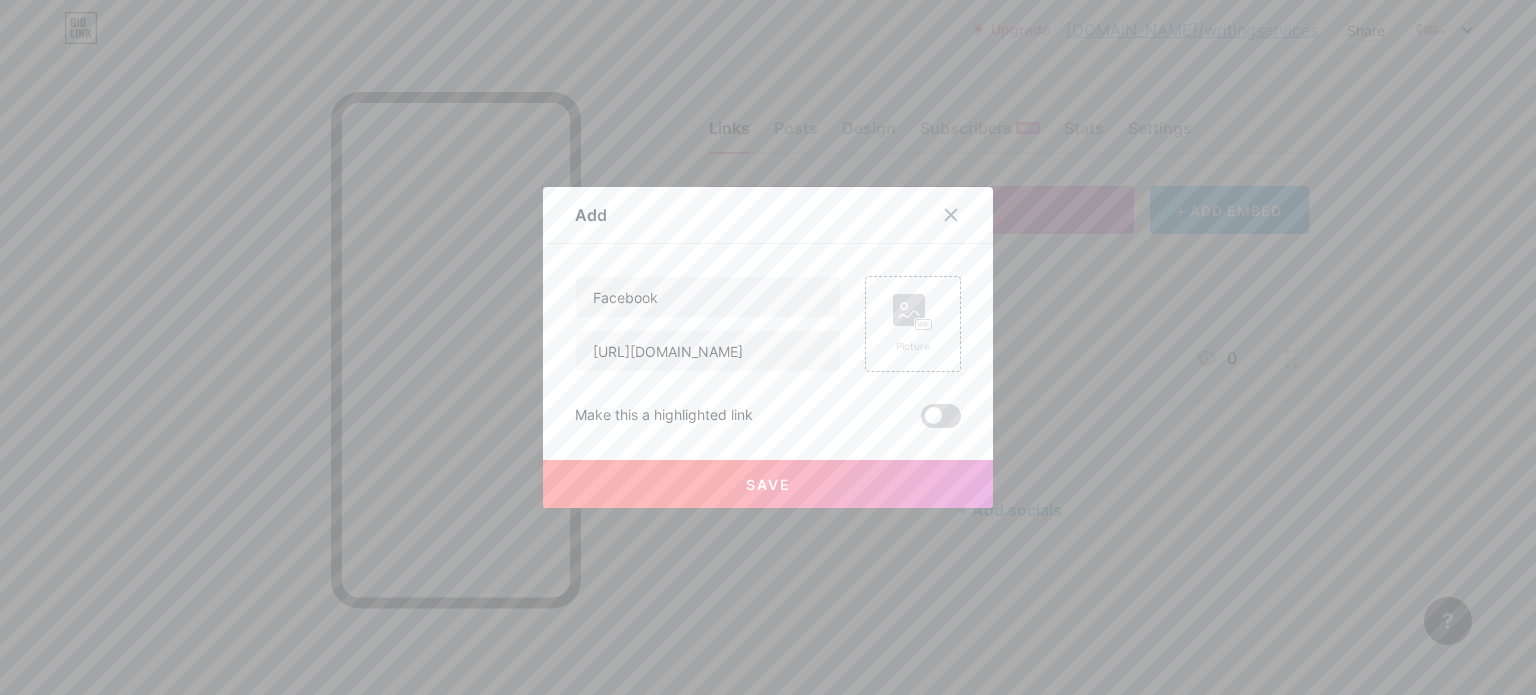 click at bounding box center (941, 416) 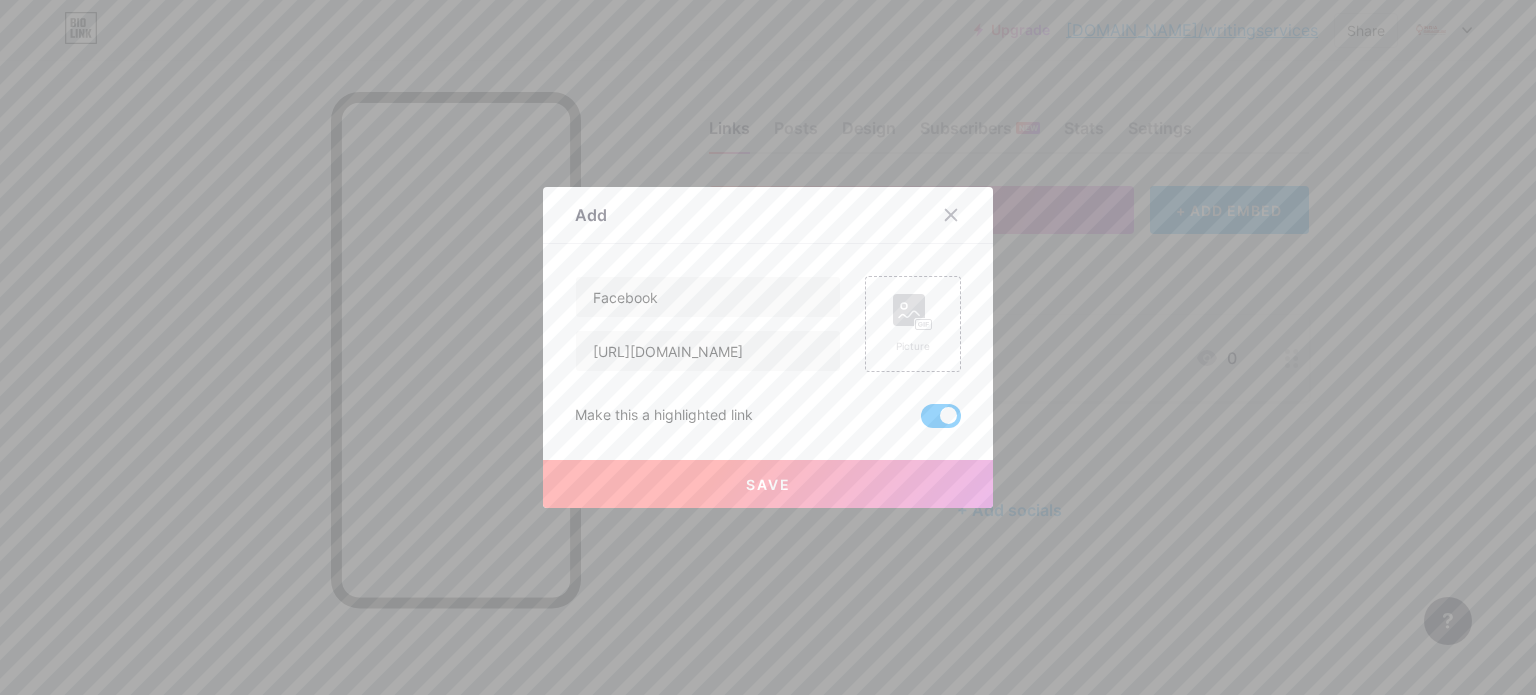 click on "Save" at bounding box center [768, 484] 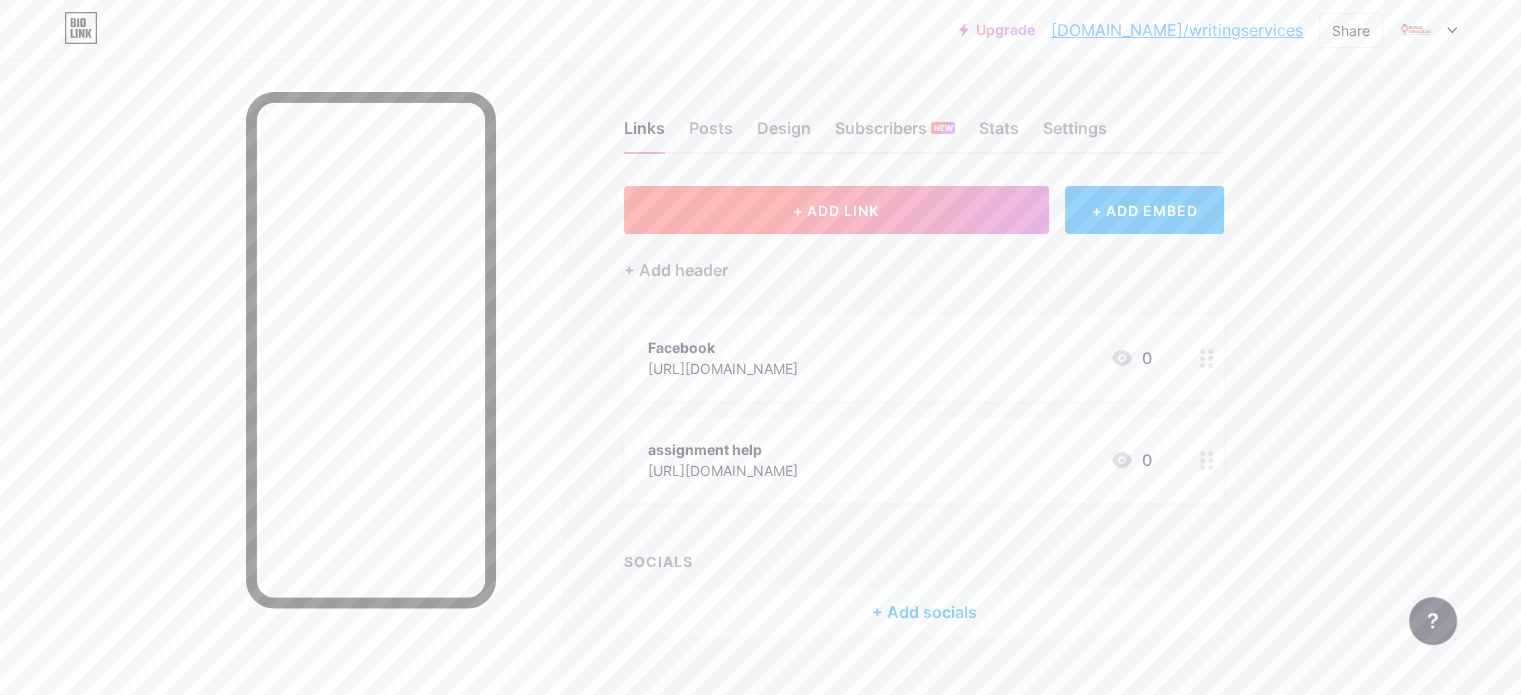 click on "+ ADD LINK" at bounding box center (836, 210) 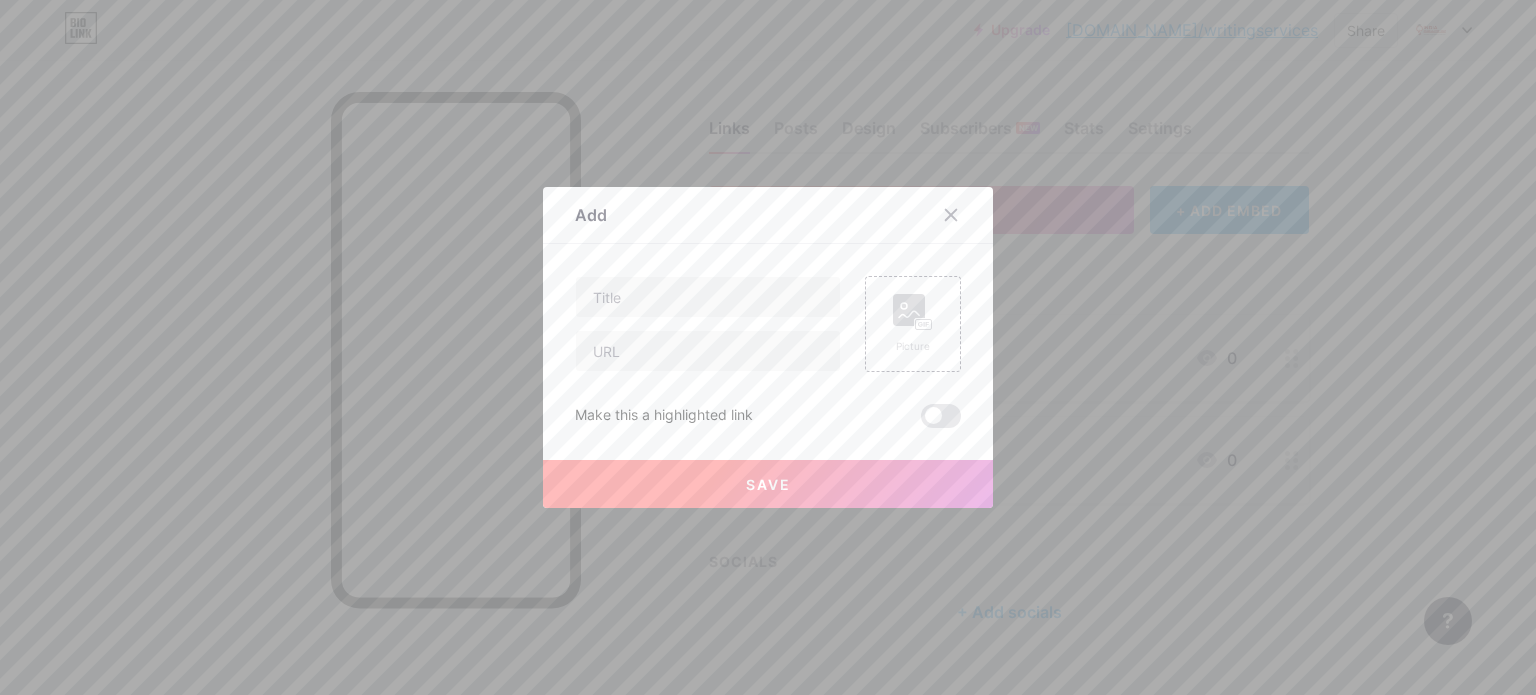 type 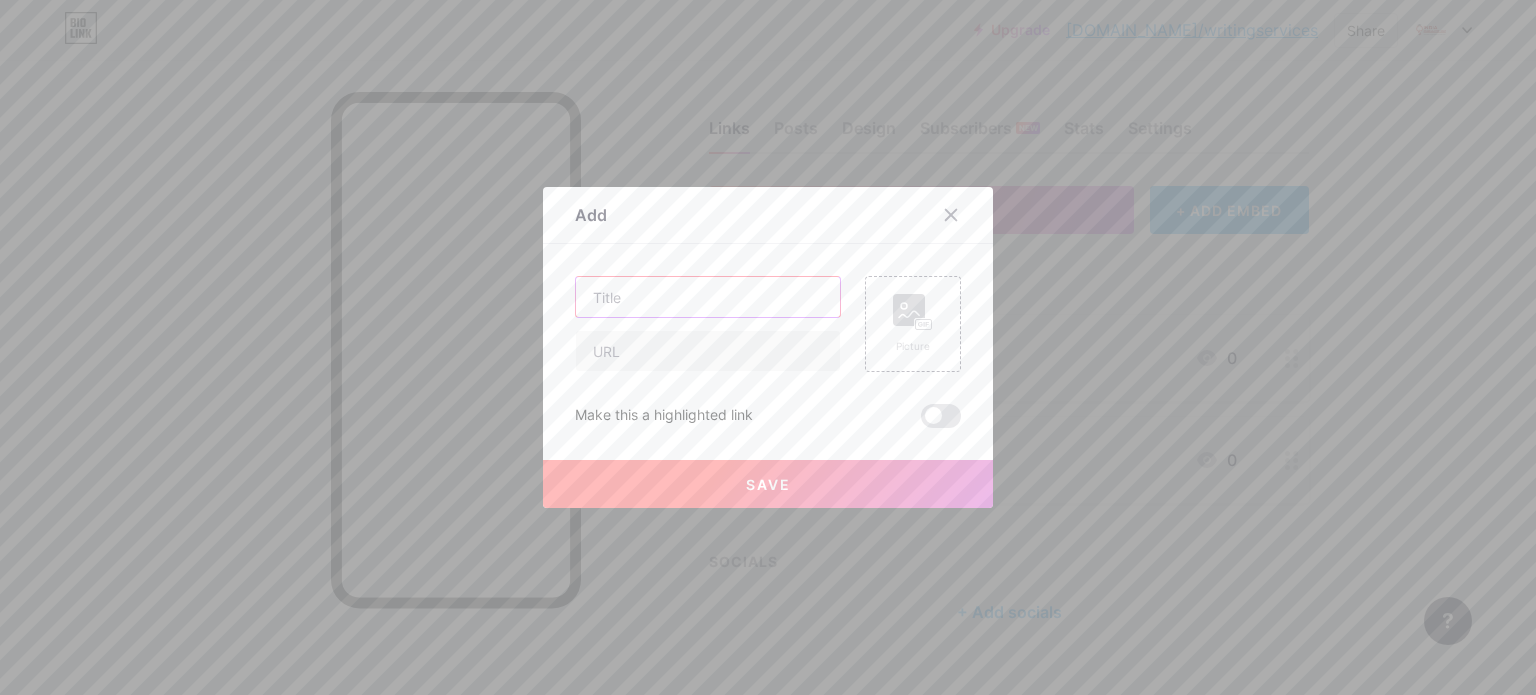 click at bounding box center (708, 297) 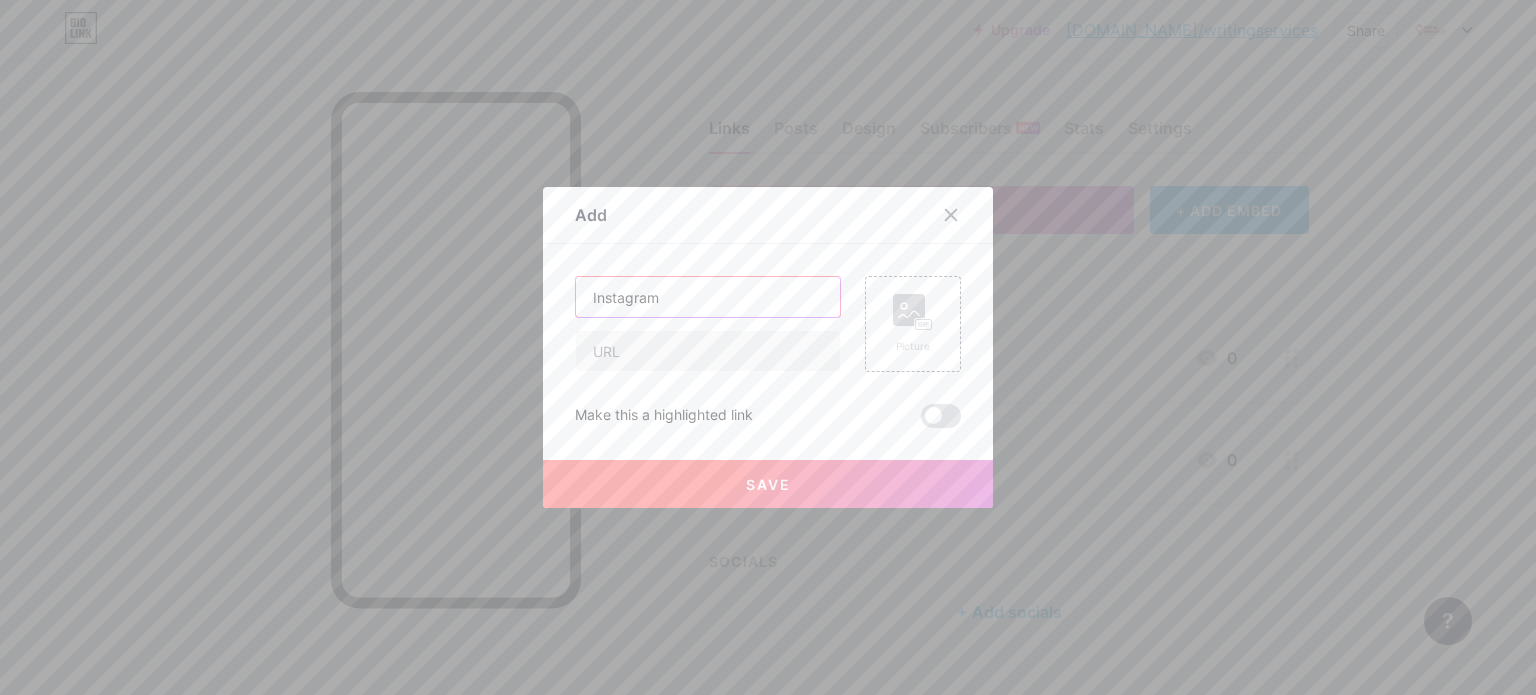type on "Instagram" 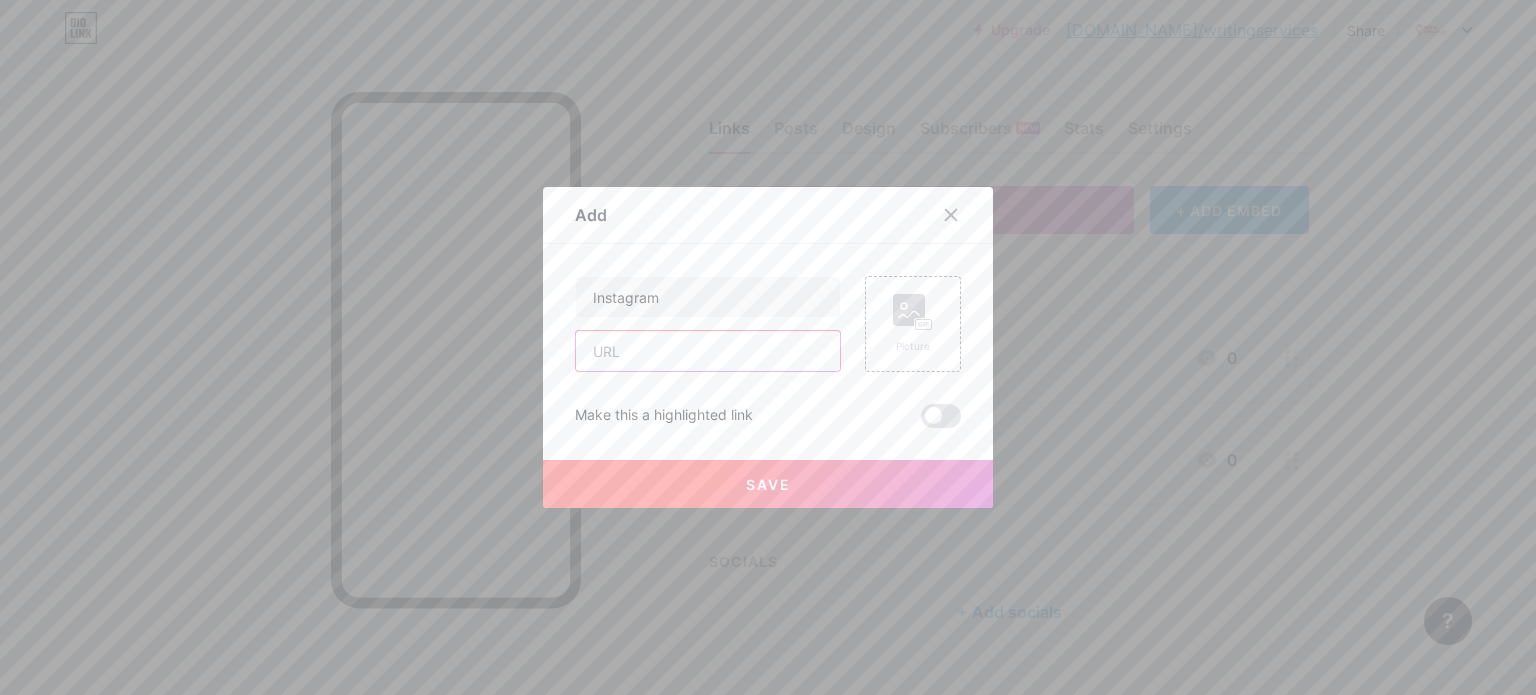 paste on "[URL][DOMAIN_NAME]" 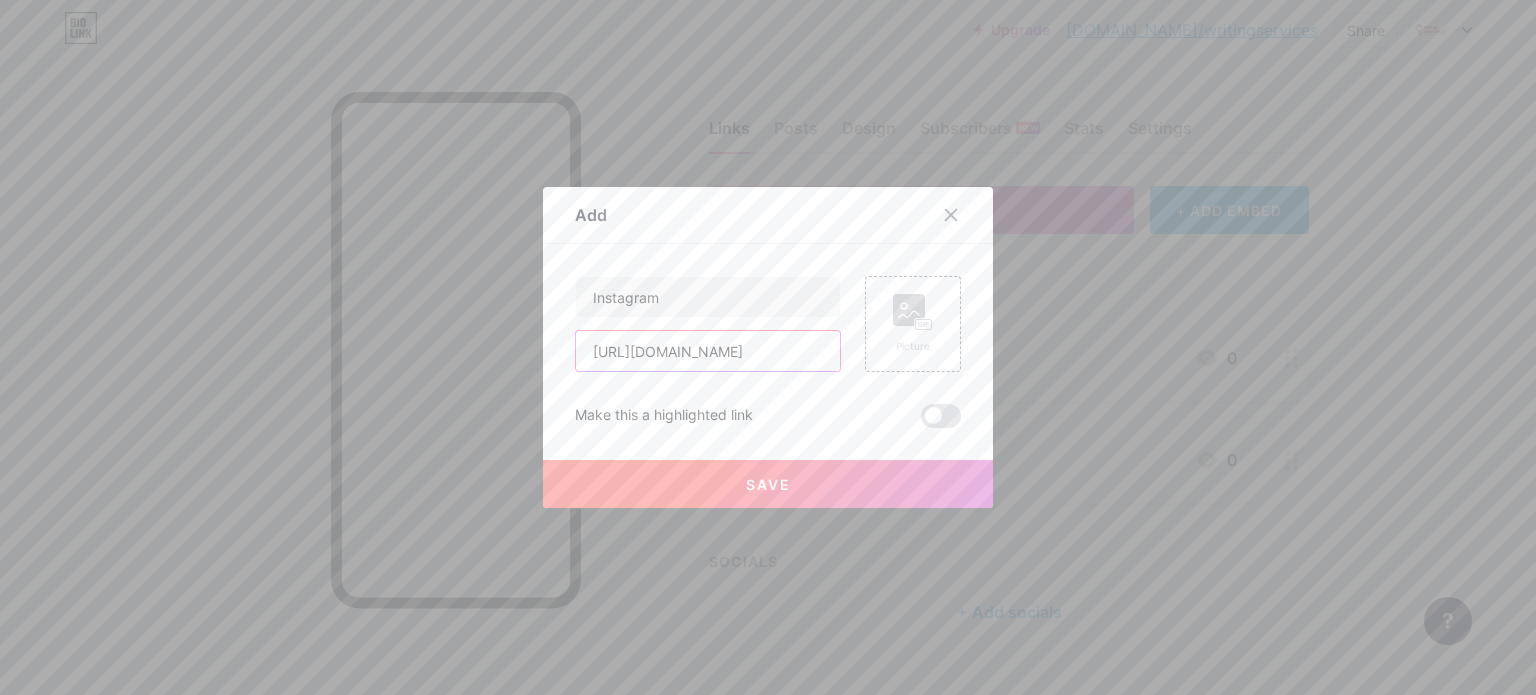 scroll, scrollTop: 0, scrollLeft: 104, axis: horizontal 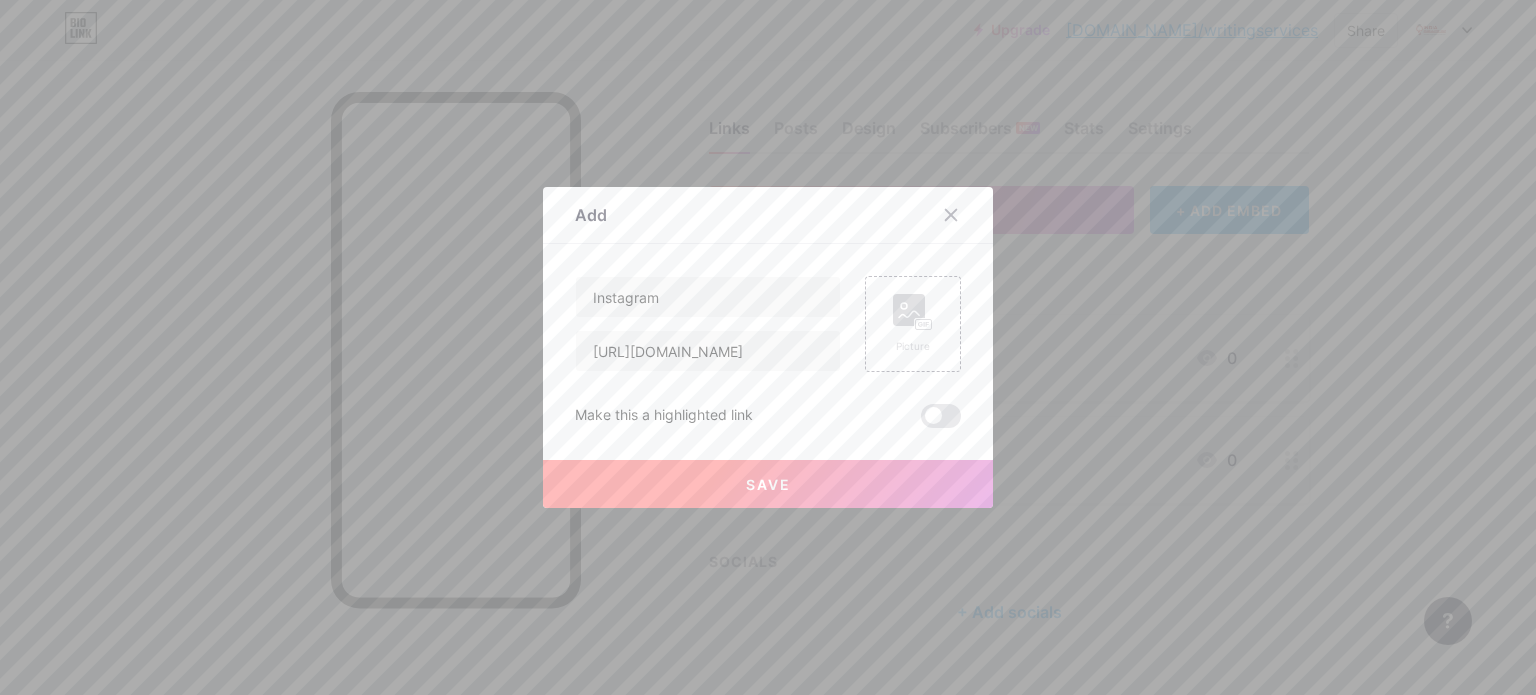 click at bounding box center [941, 416] 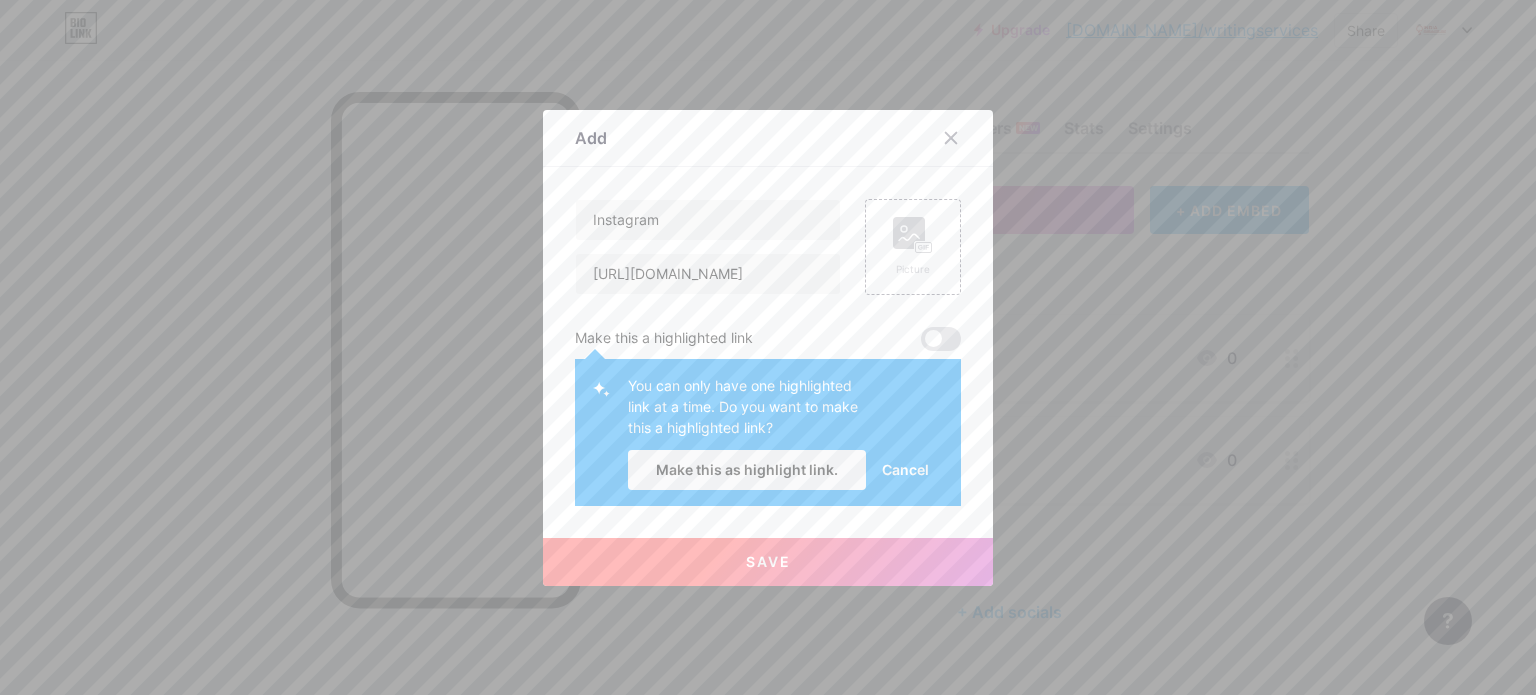 click on "Save" at bounding box center (768, 561) 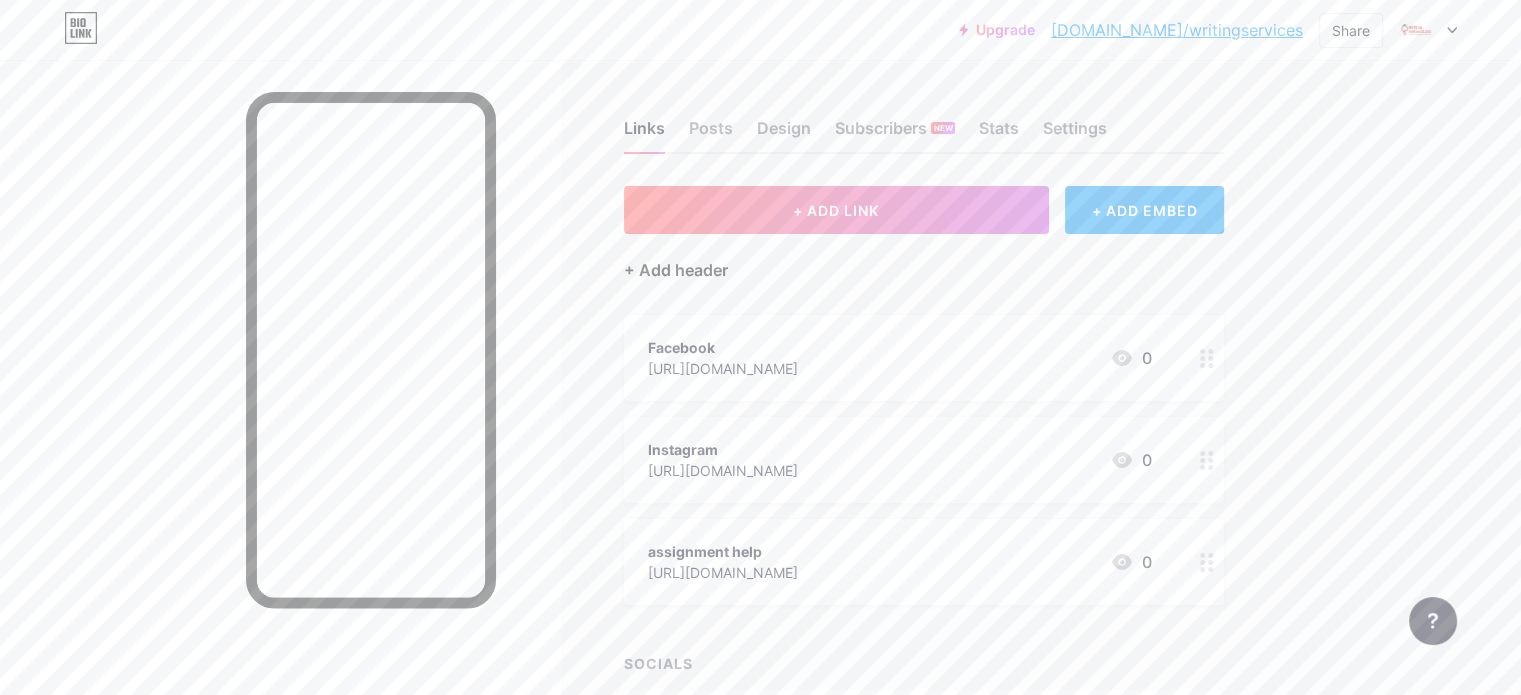 click on "+ Add header" at bounding box center [676, 270] 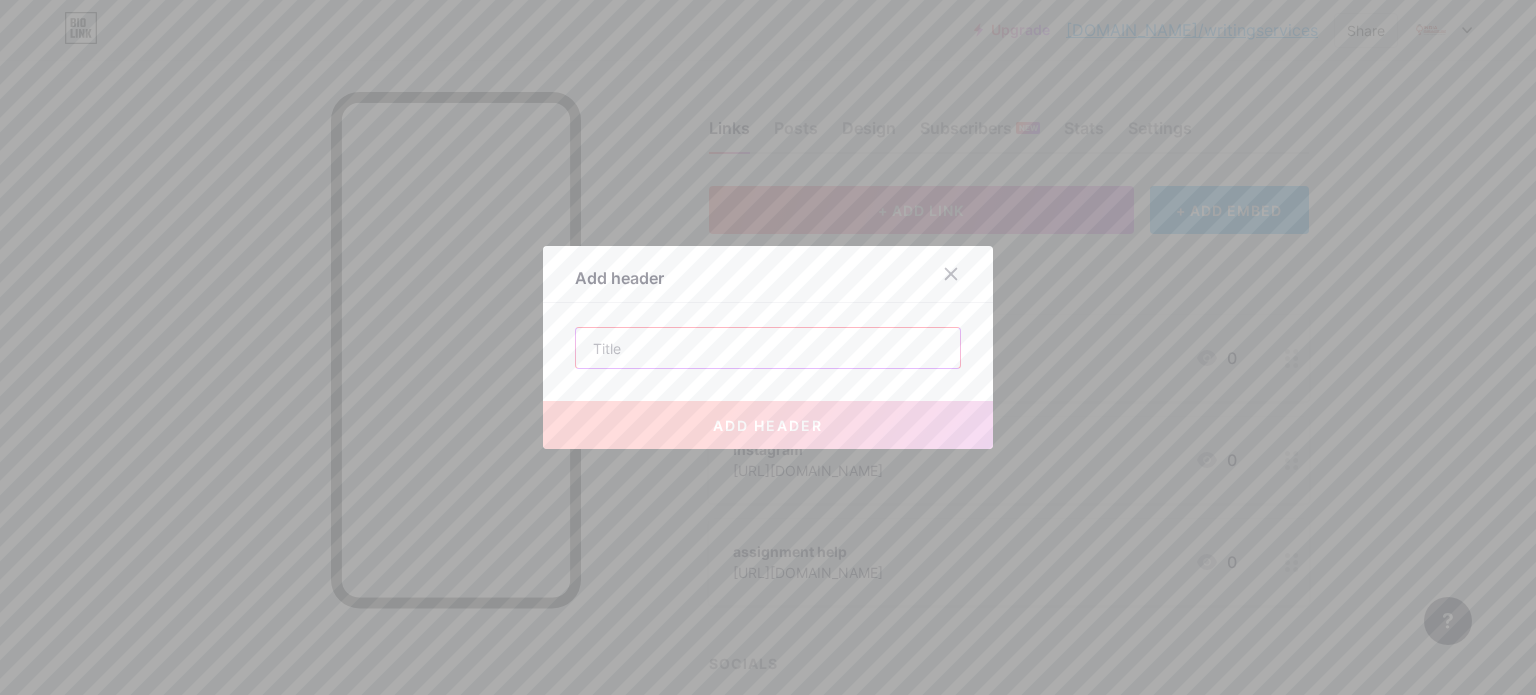 click at bounding box center (768, 348) 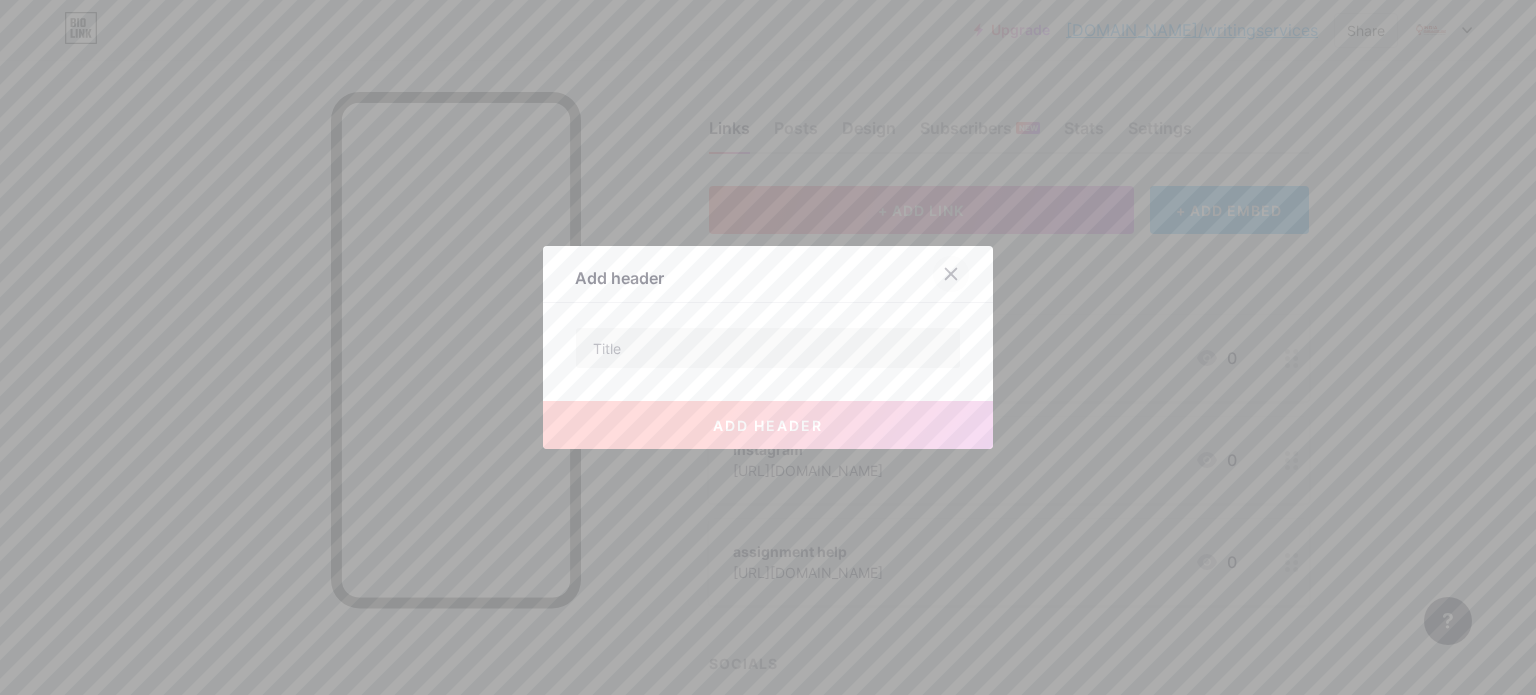 click at bounding box center (951, 274) 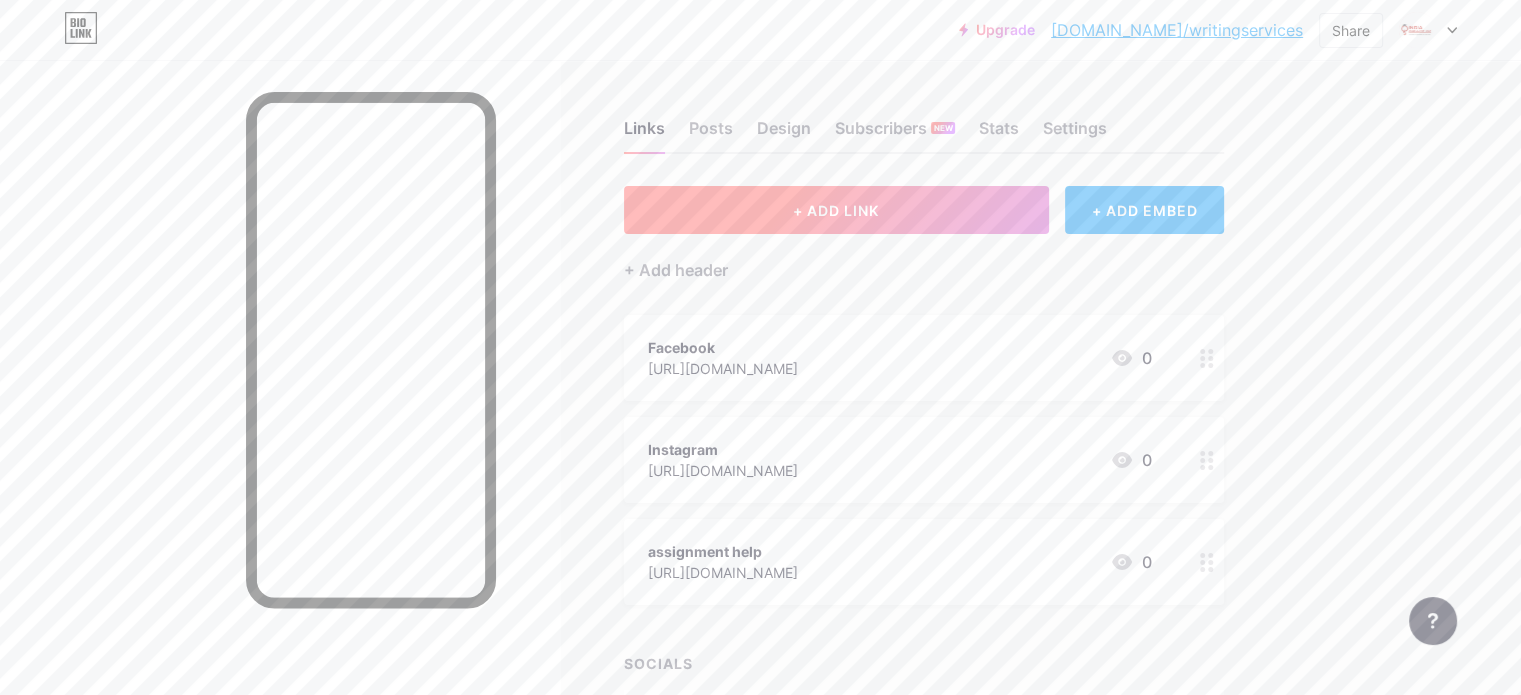 click on "+ ADD LINK" at bounding box center [836, 210] 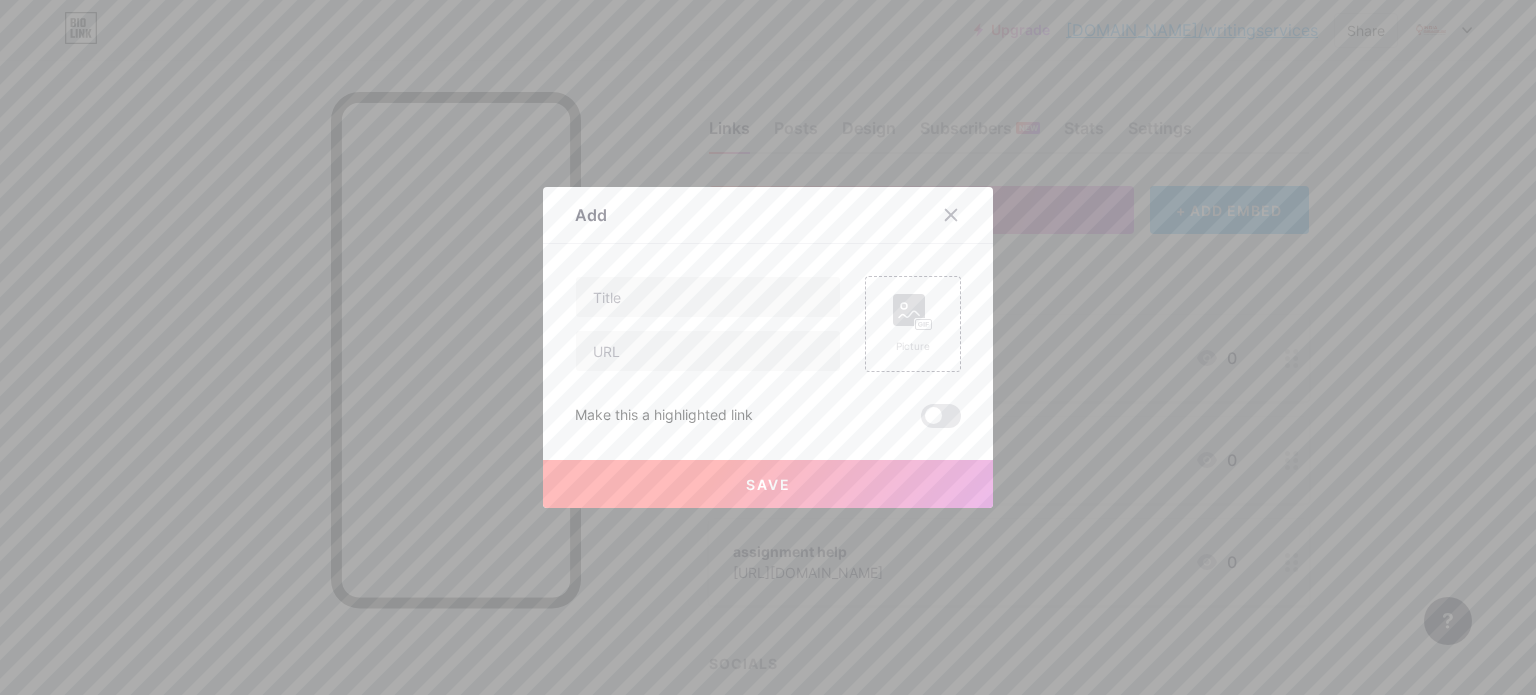 click at bounding box center [708, 324] 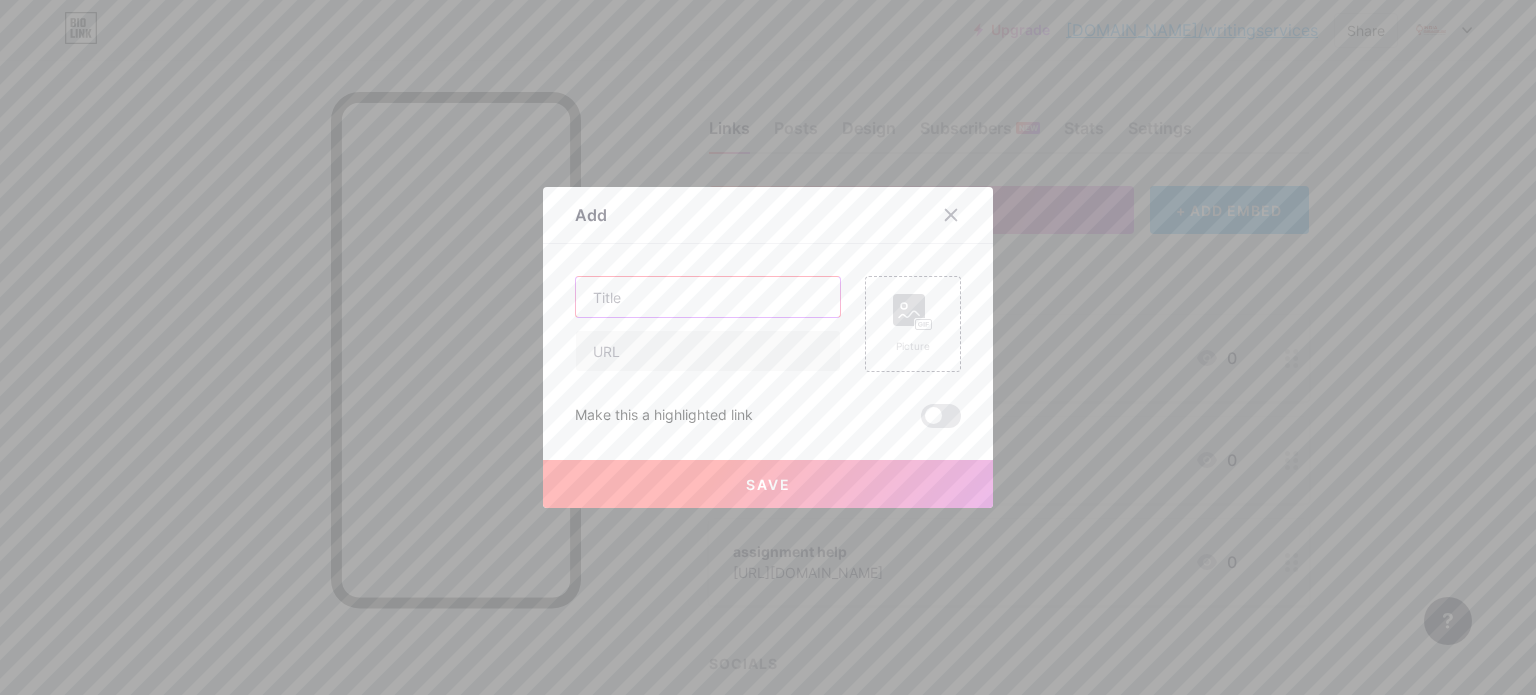 click at bounding box center [708, 297] 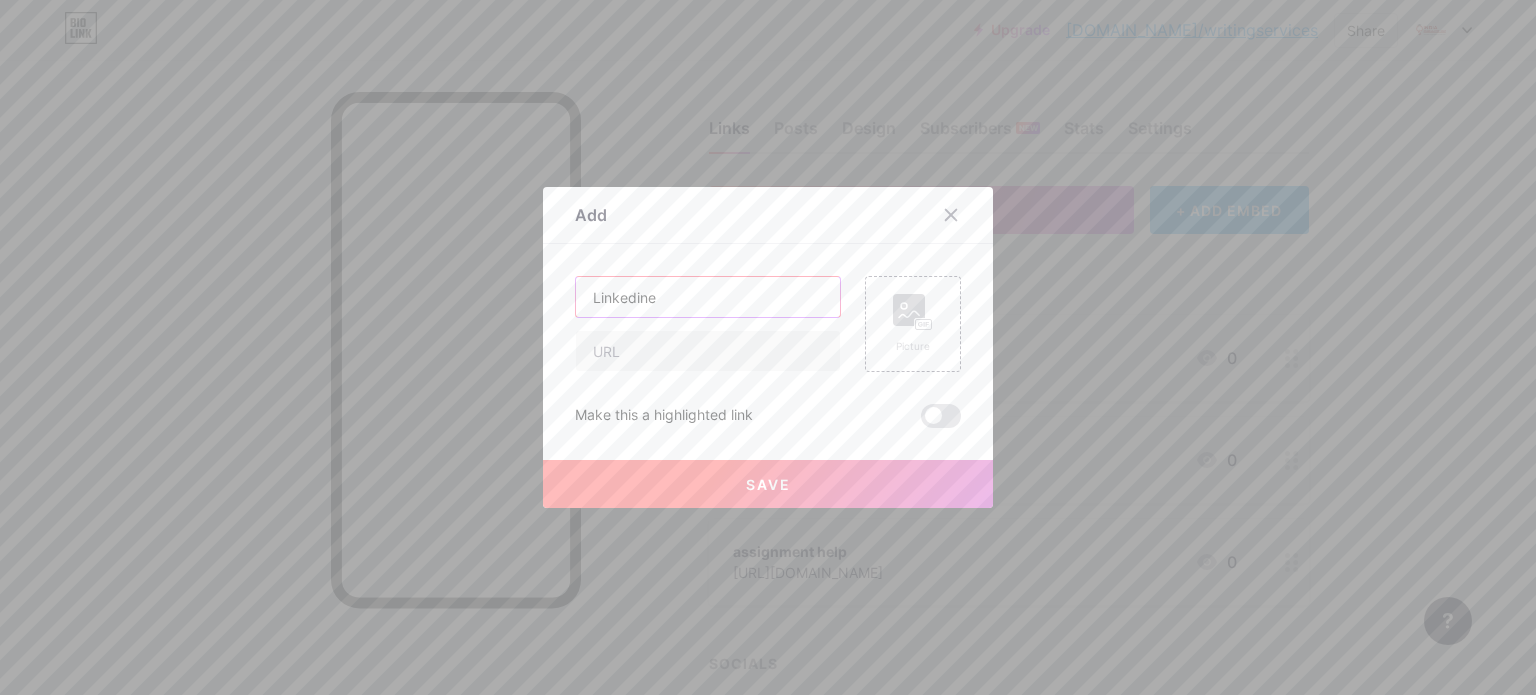 type on "Linkedine" 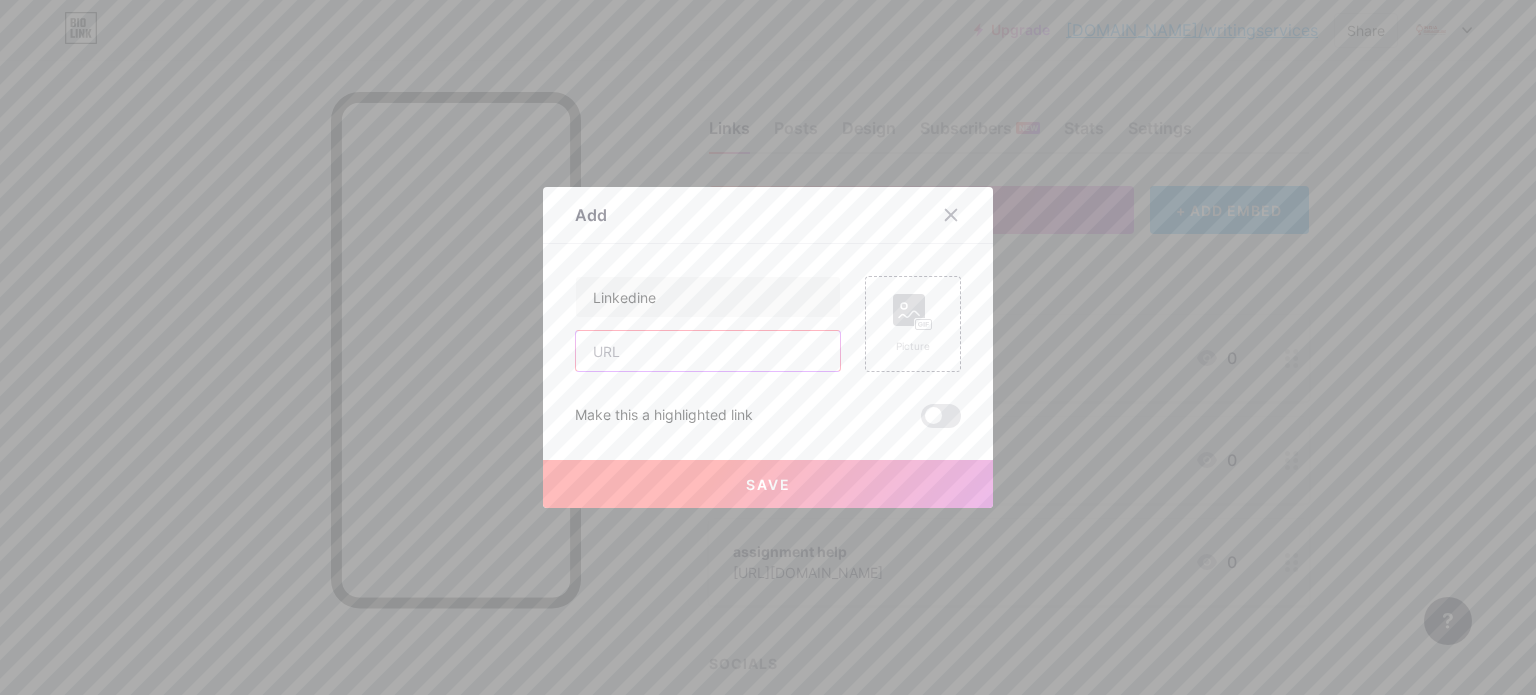 paste on "[URL][DOMAIN_NAME]" 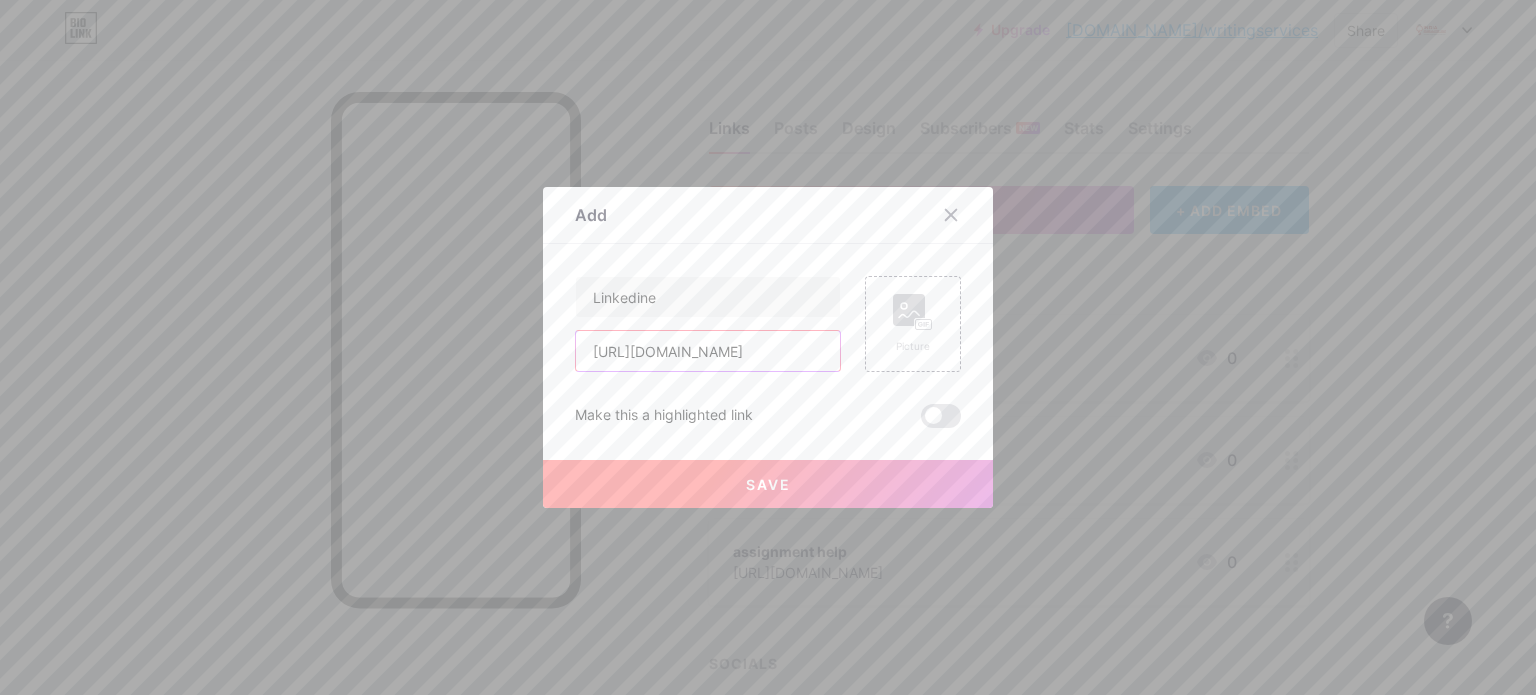 scroll, scrollTop: 0, scrollLeft: 160, axis: horizontal 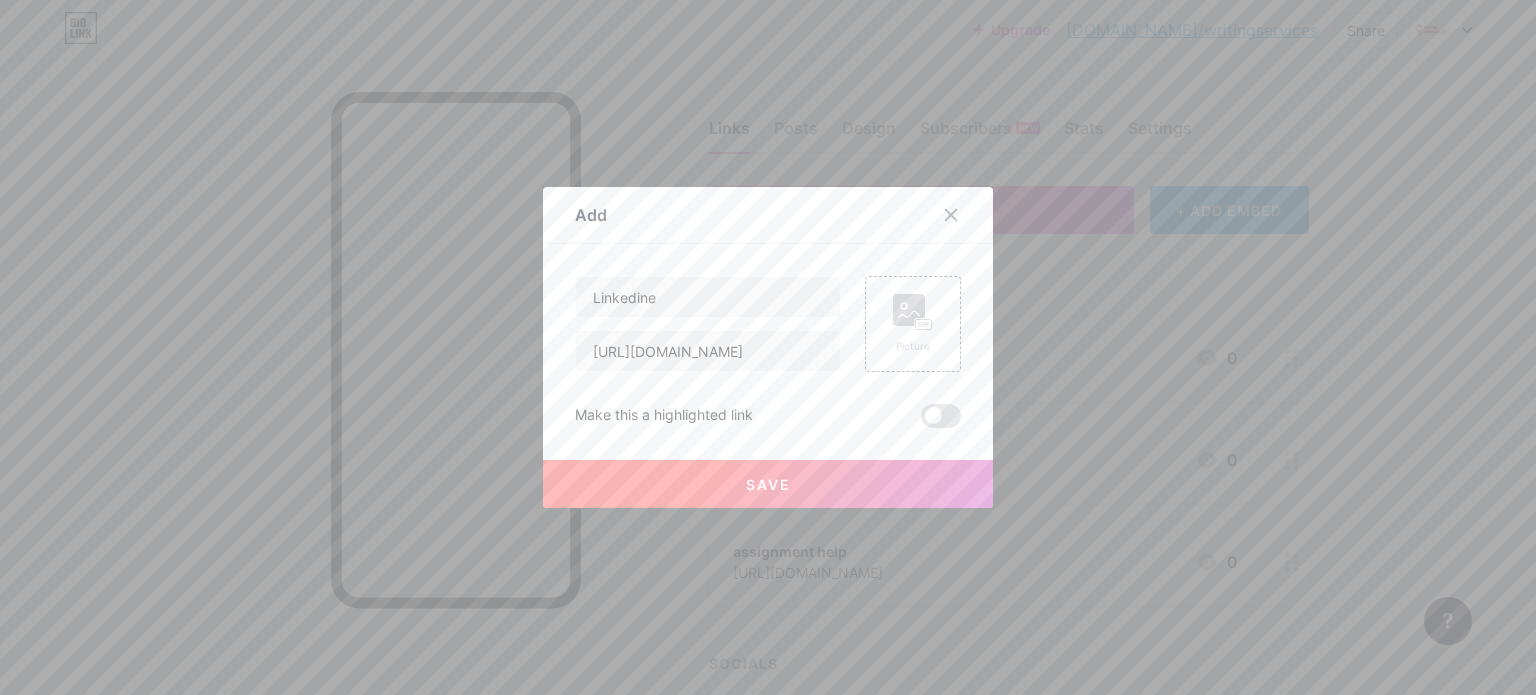 click at bounding box center (941, 416) 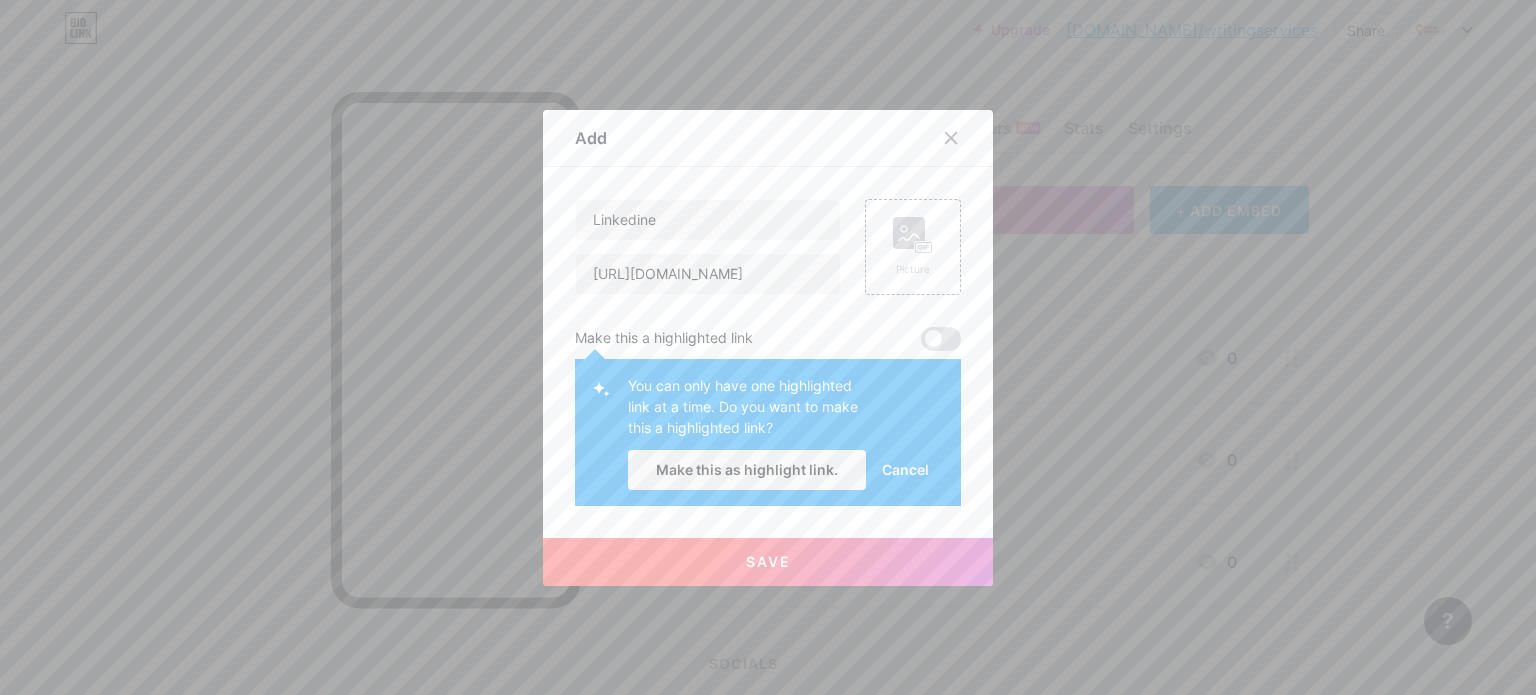 click at bounding box center [941, 339] 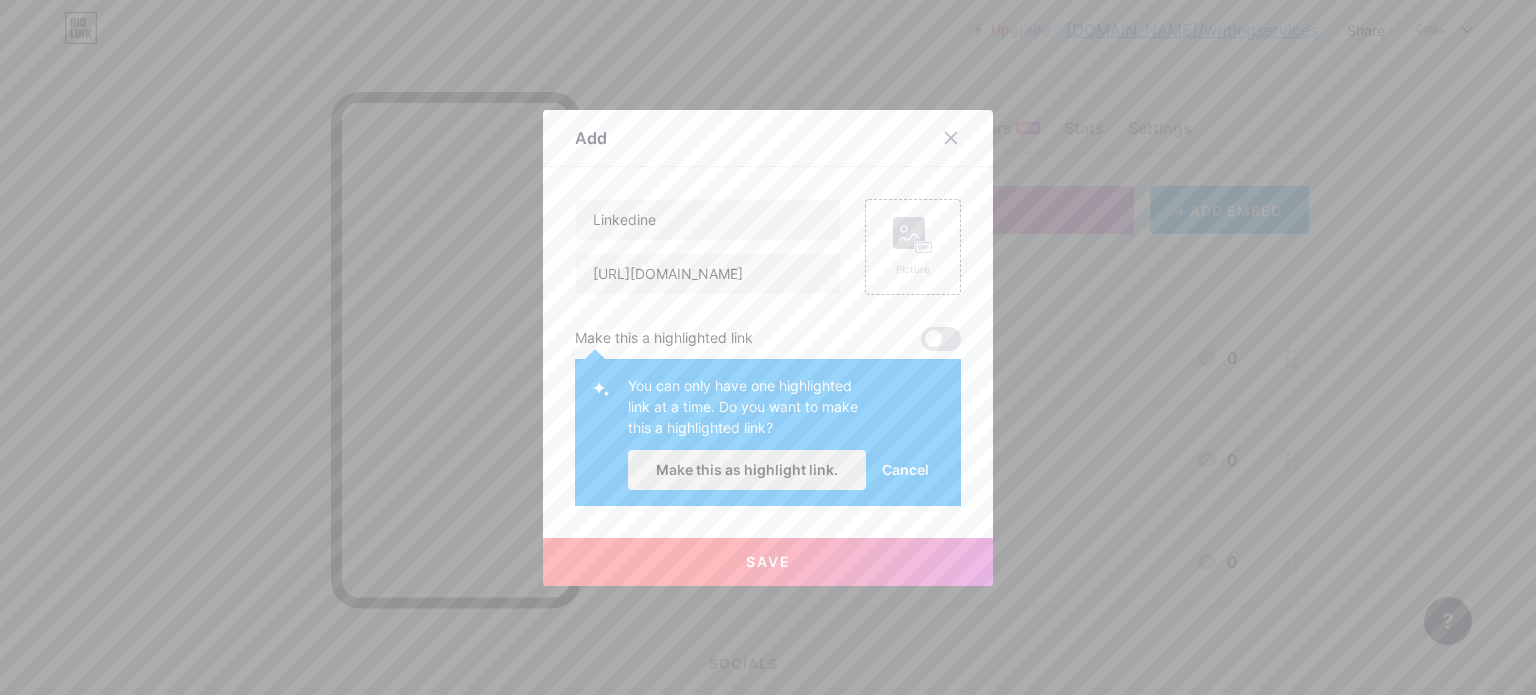 click on "Make this as highlight link." at bounding box center [747, 470] 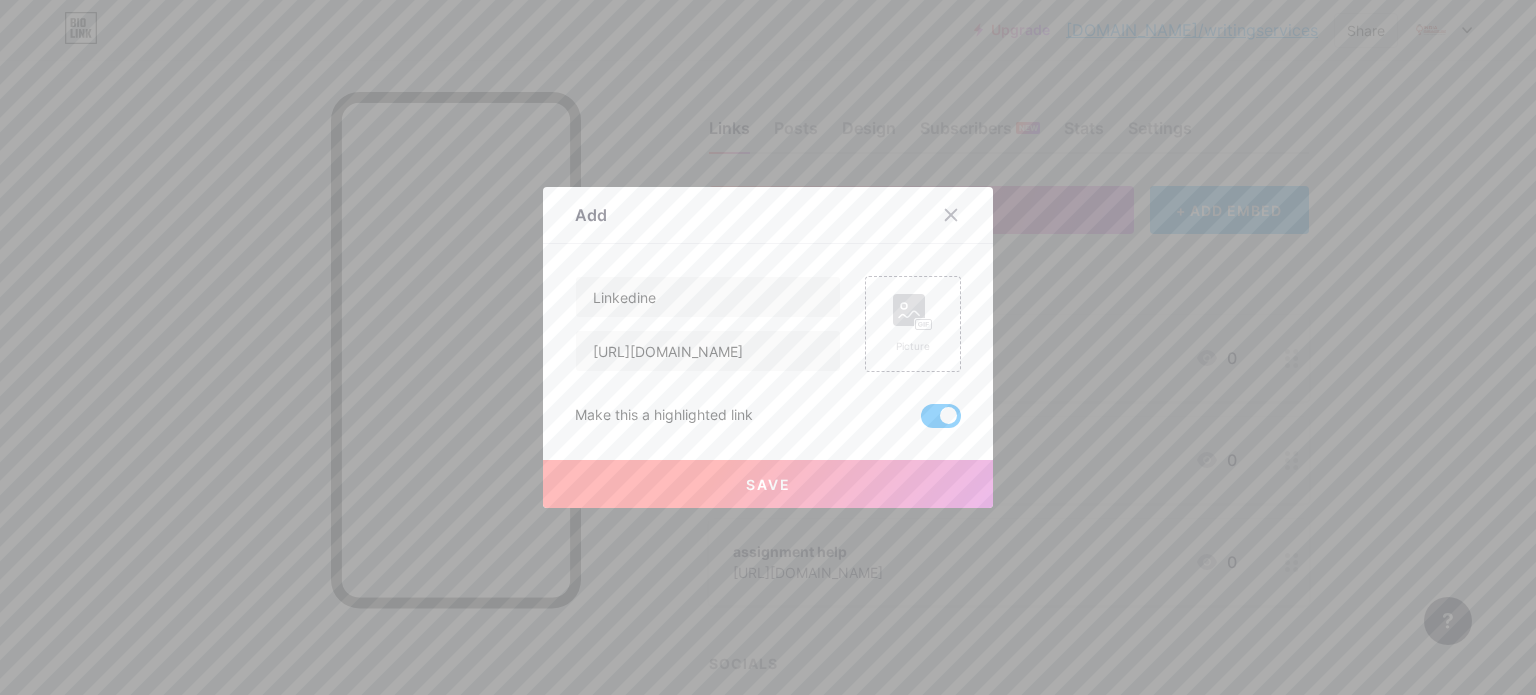 click on "Save" at bounding box center (768, 484) 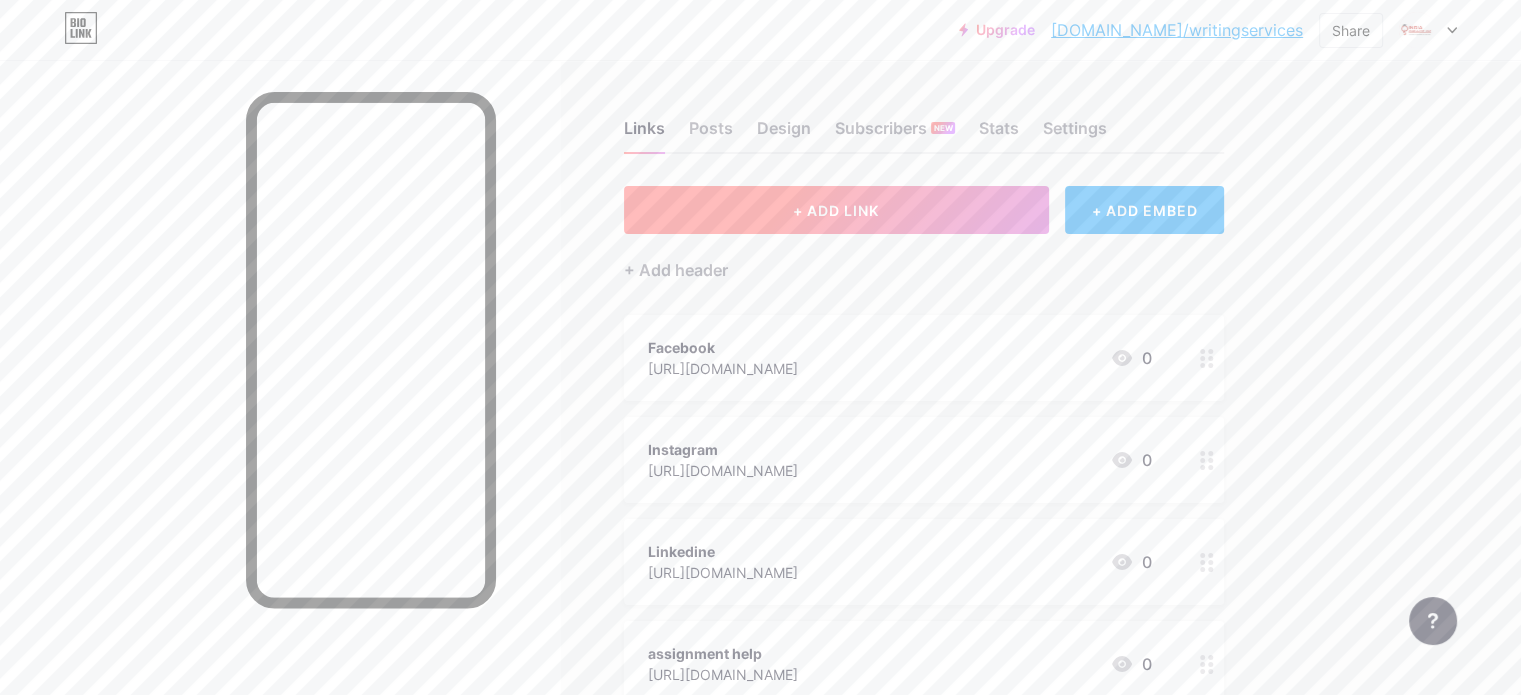 click on "+ ADD LINK" at bounding box center [836, 210] 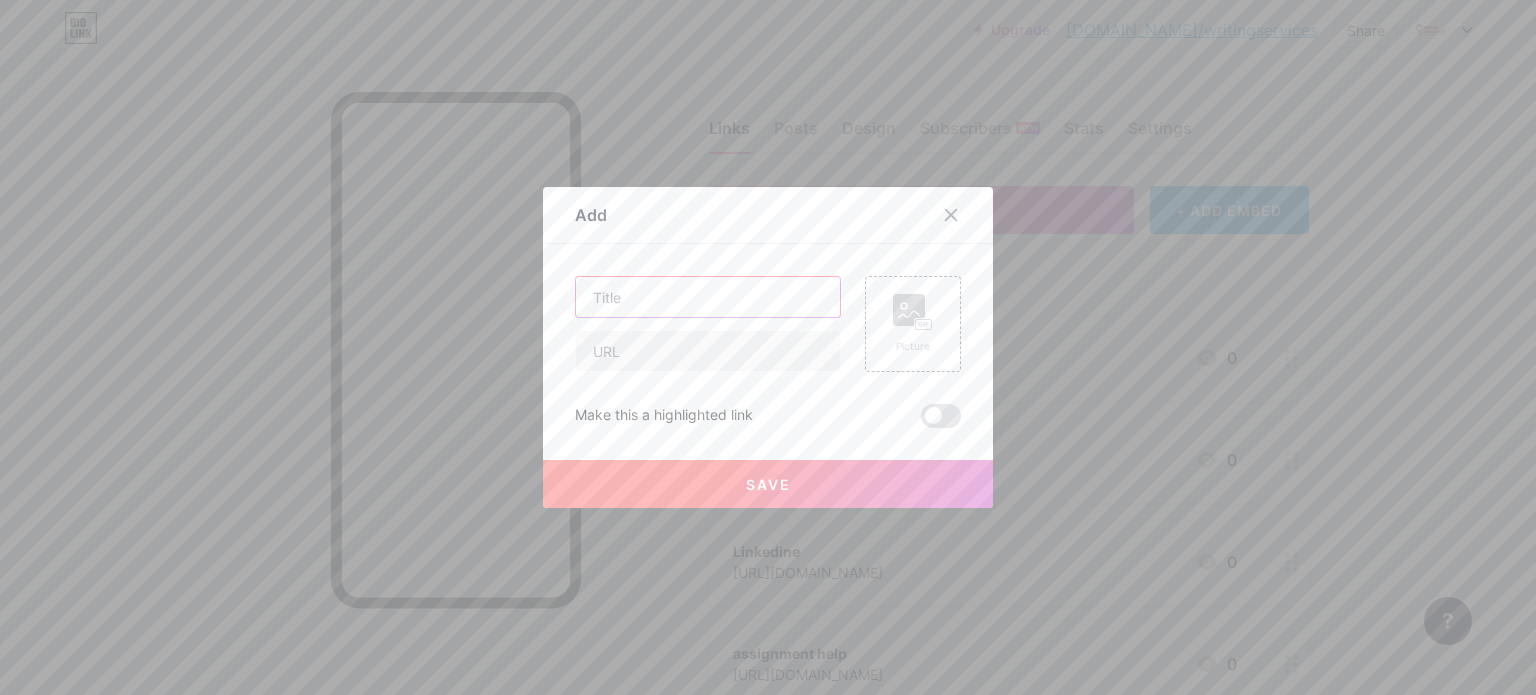 click at bounding box center [708, 297] 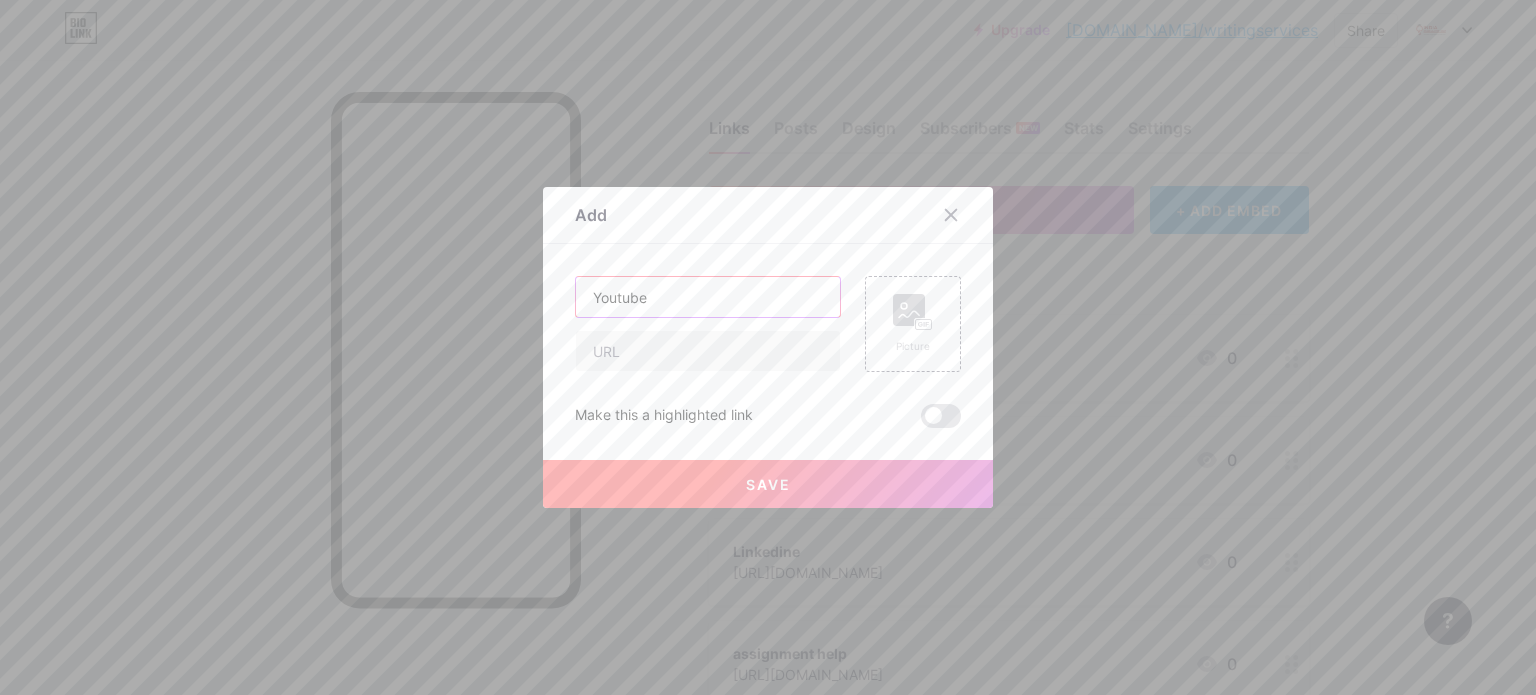 type on "Youtube" 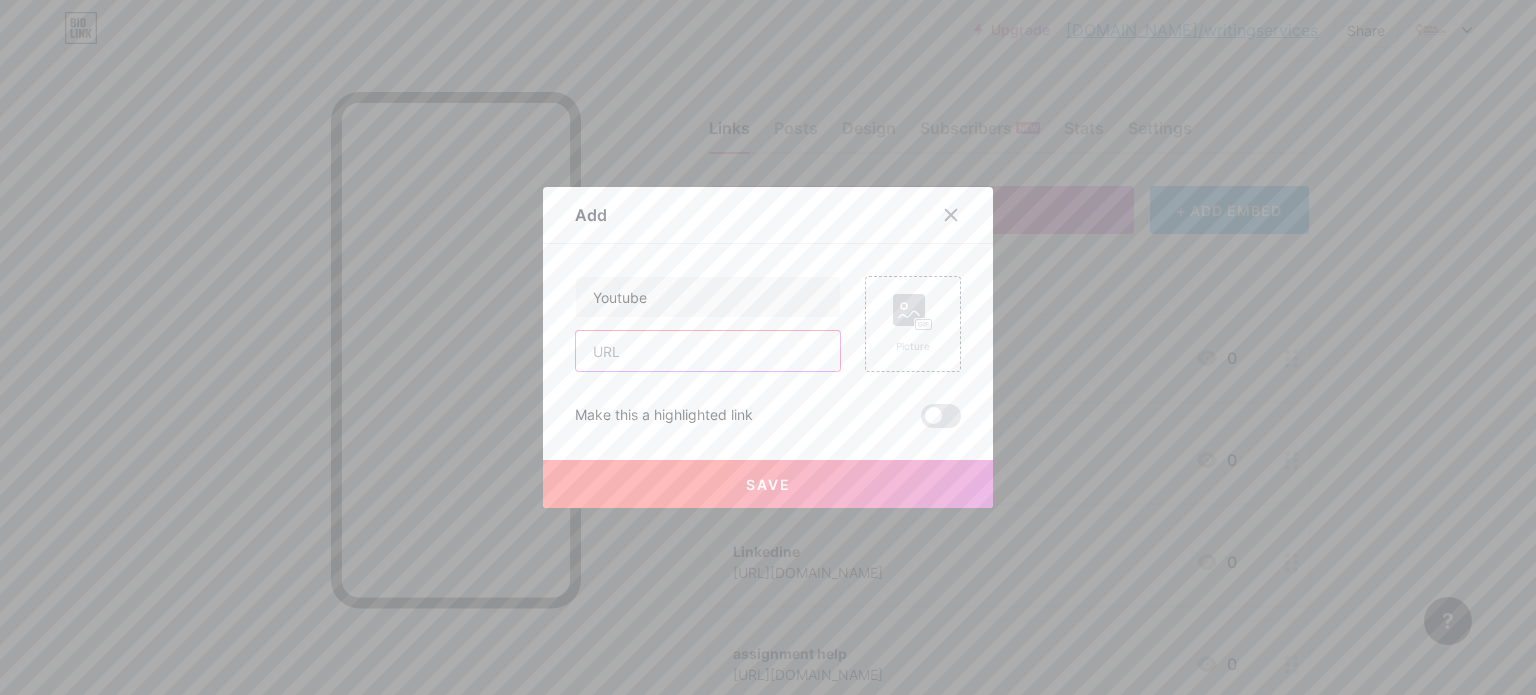 paste on "[URL][DOMAIN_NAME]" 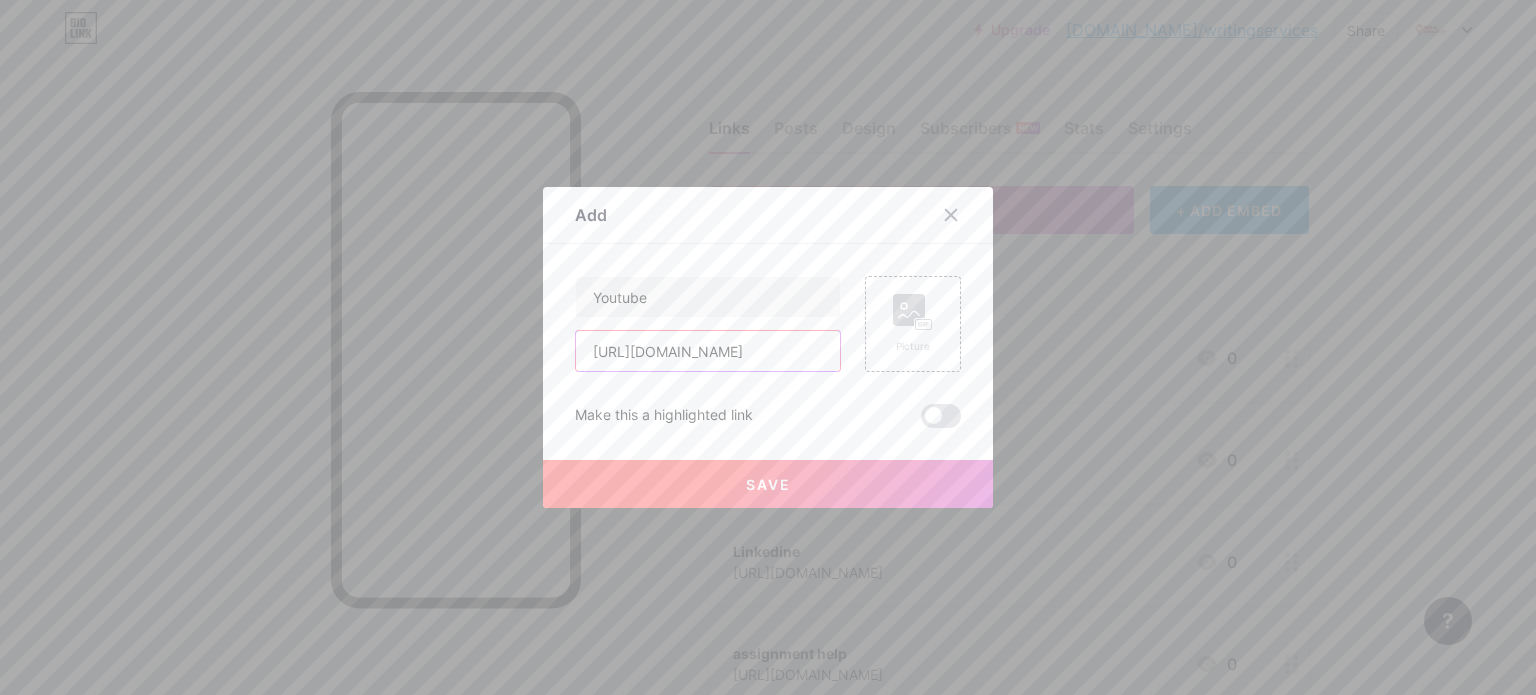 scroll, scrollTop: 0, scrollLeft: 100, axis: horizontal 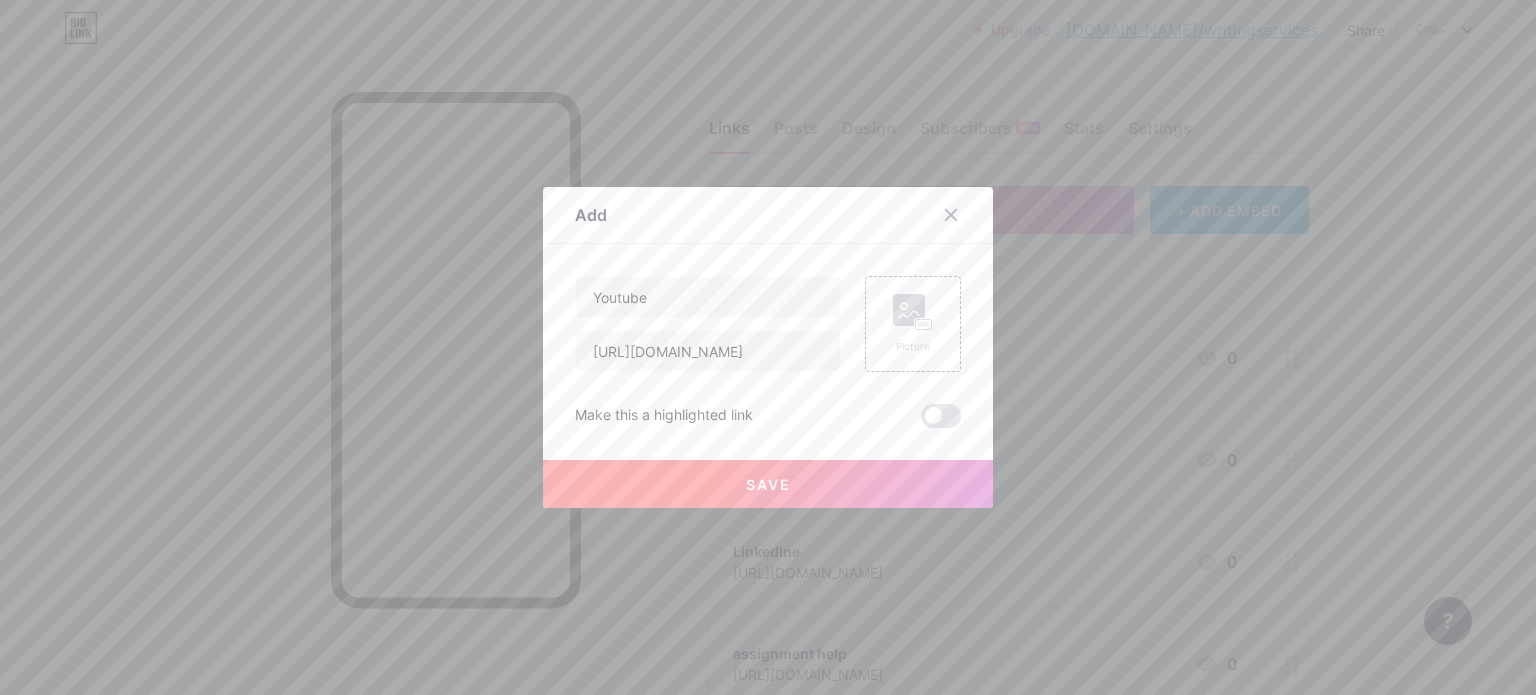 click at bounding box center [941, 416] 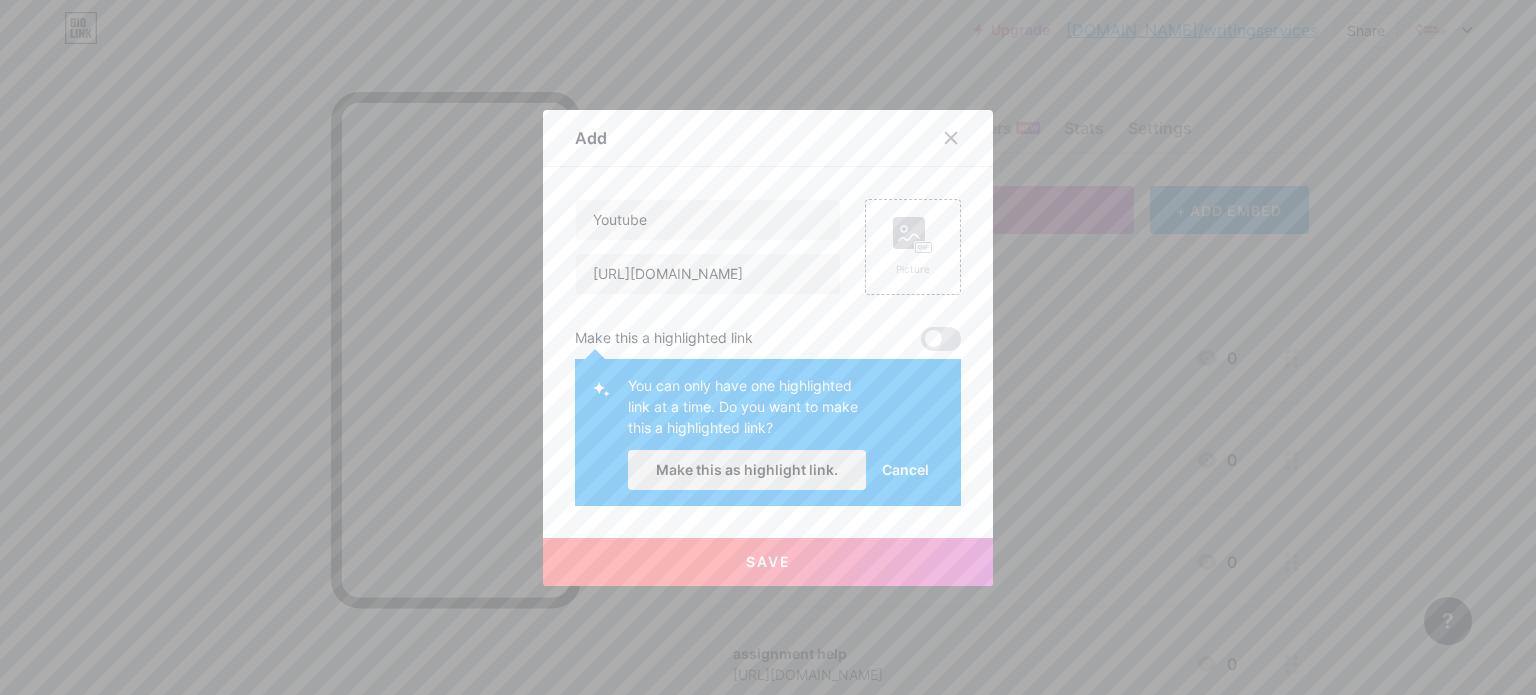 click on "Make this as highlight link." at bounding box center (747, 469) 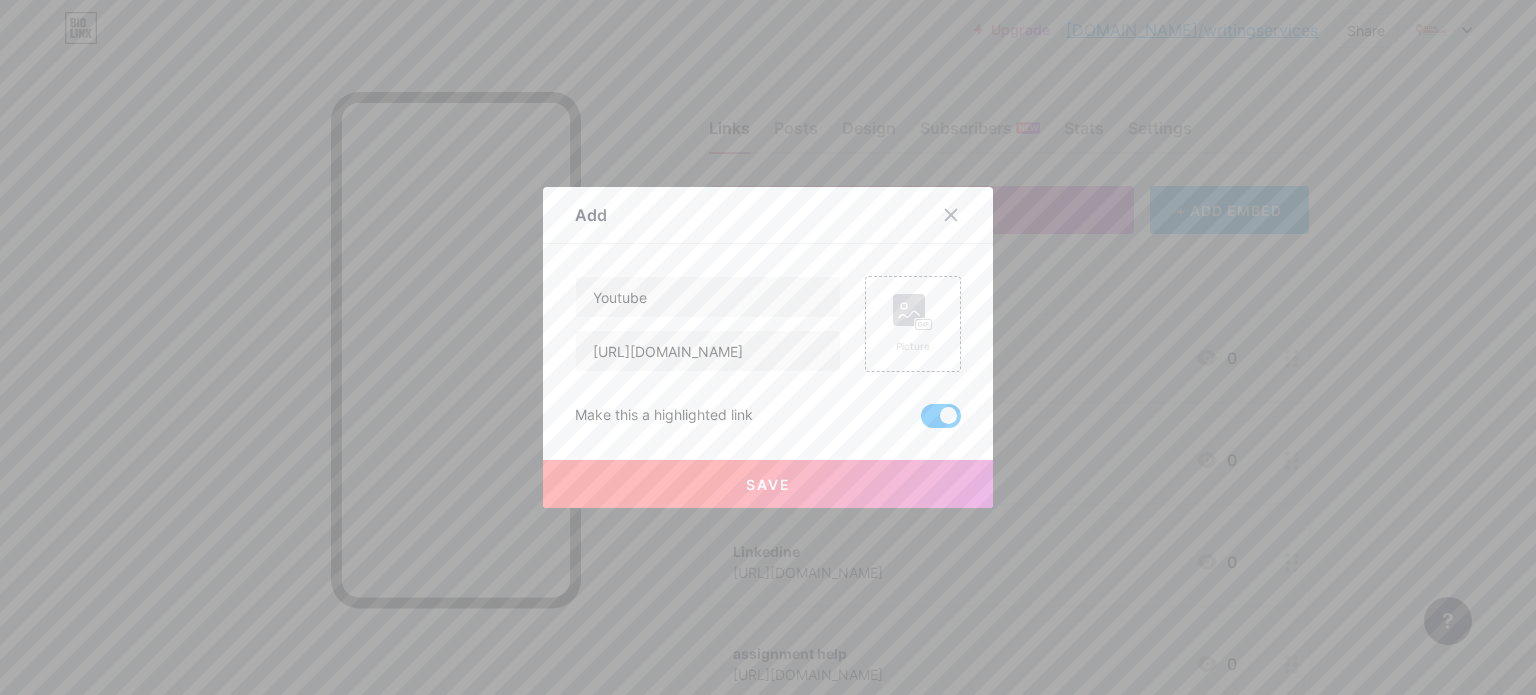 click on "Save" at bounding box center (768, 484) 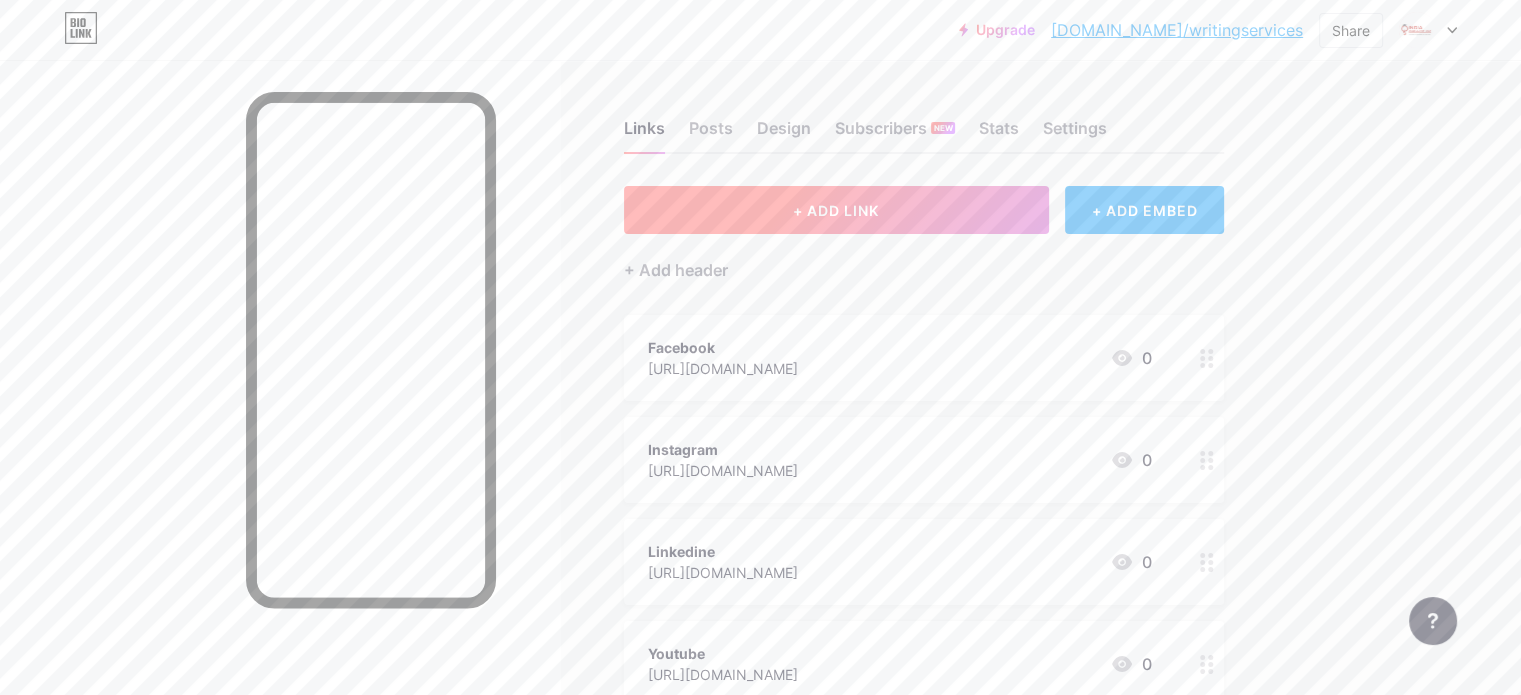 click on "+ ADD LINK" at bounding box center [836, 210] 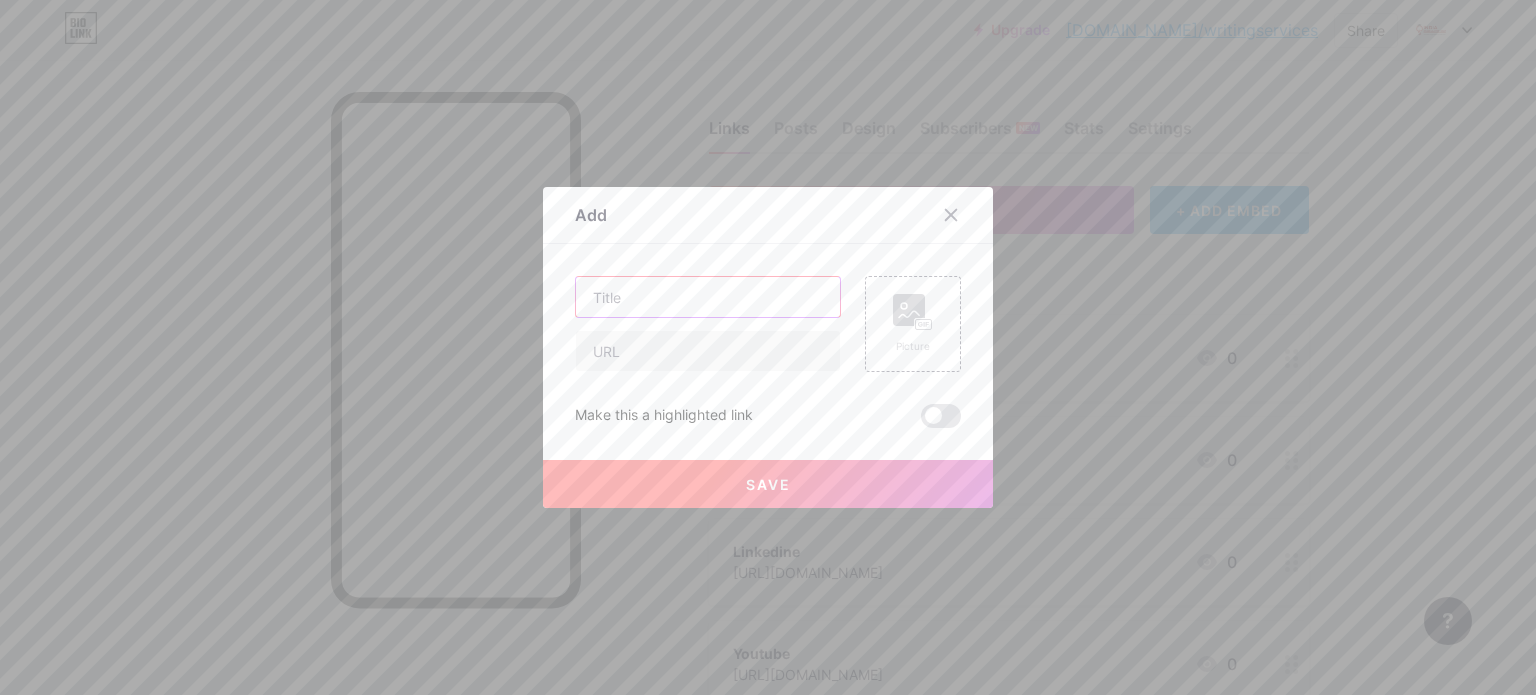 click at bounding box center (708, 297) 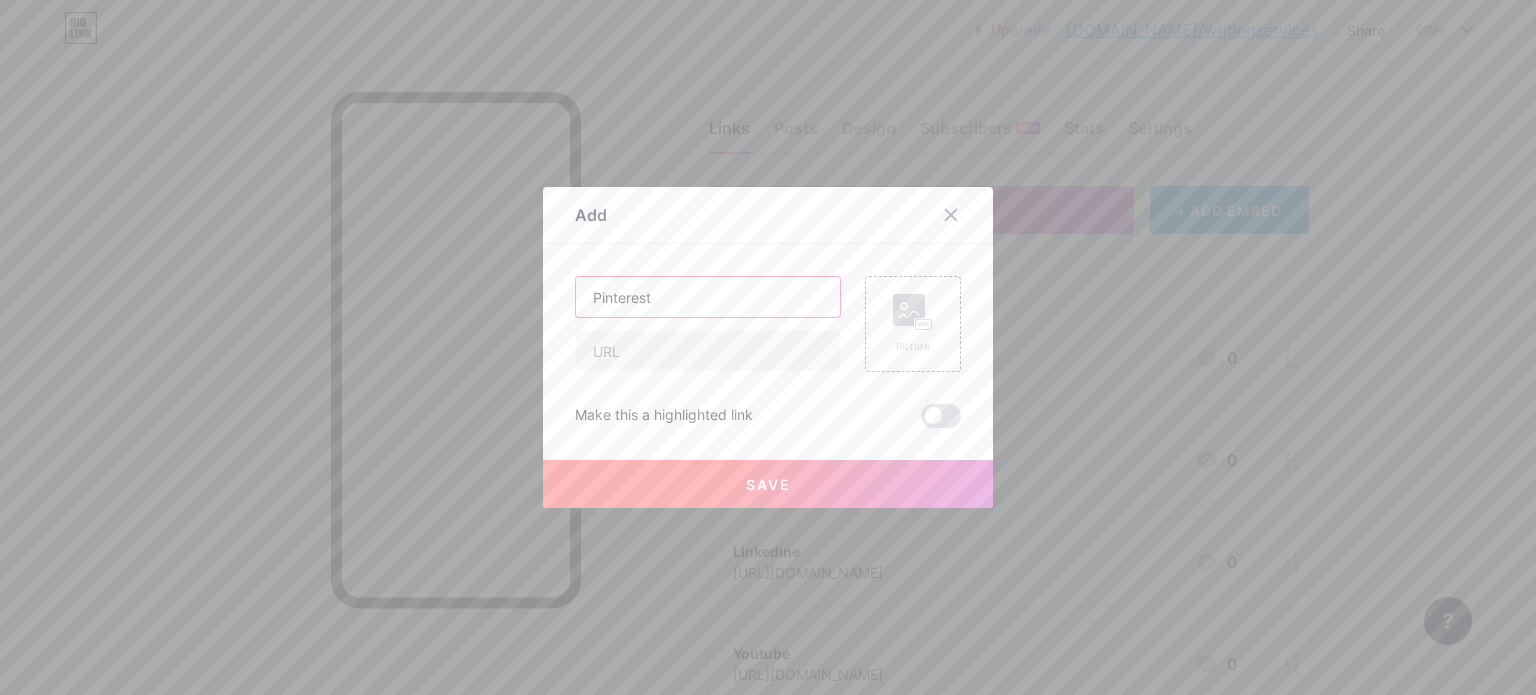 type on "Pinterest" 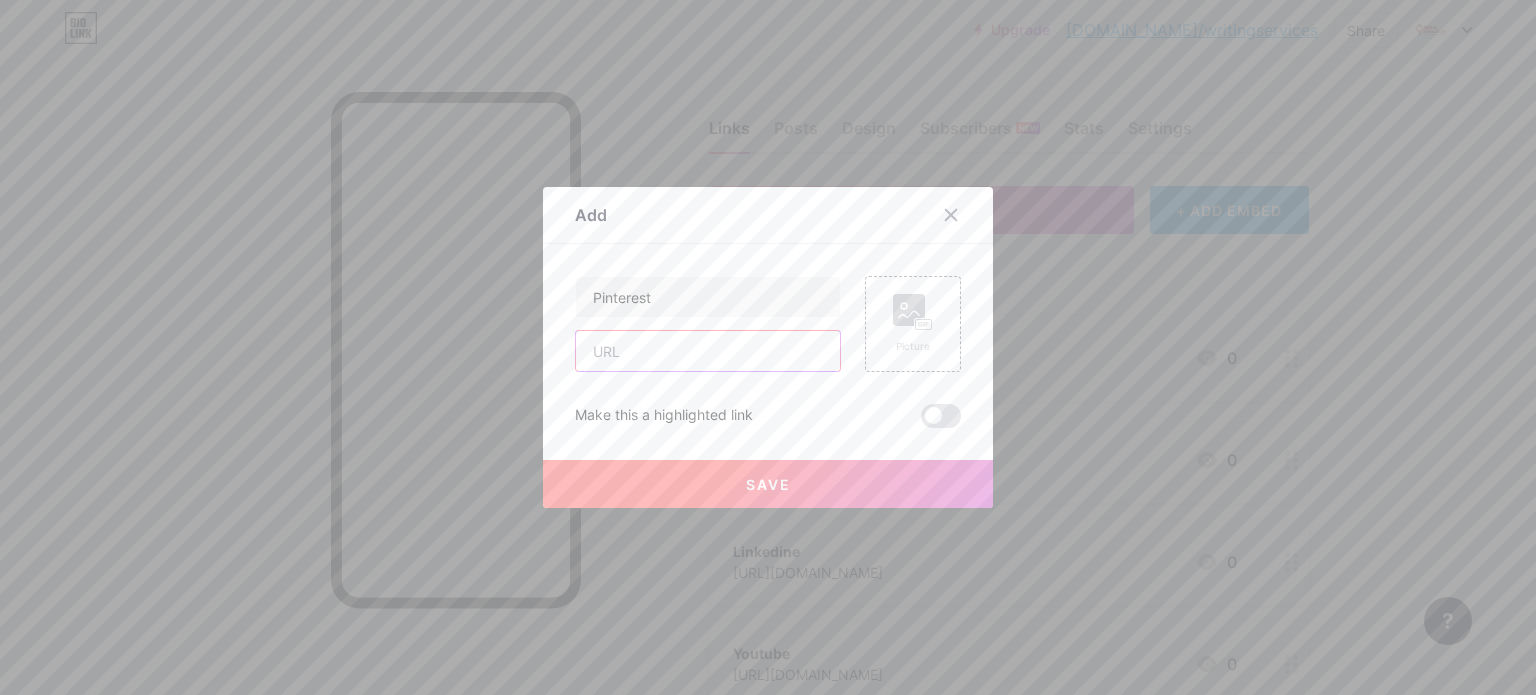 paste on "[URL][DOMAIN_NAME]" 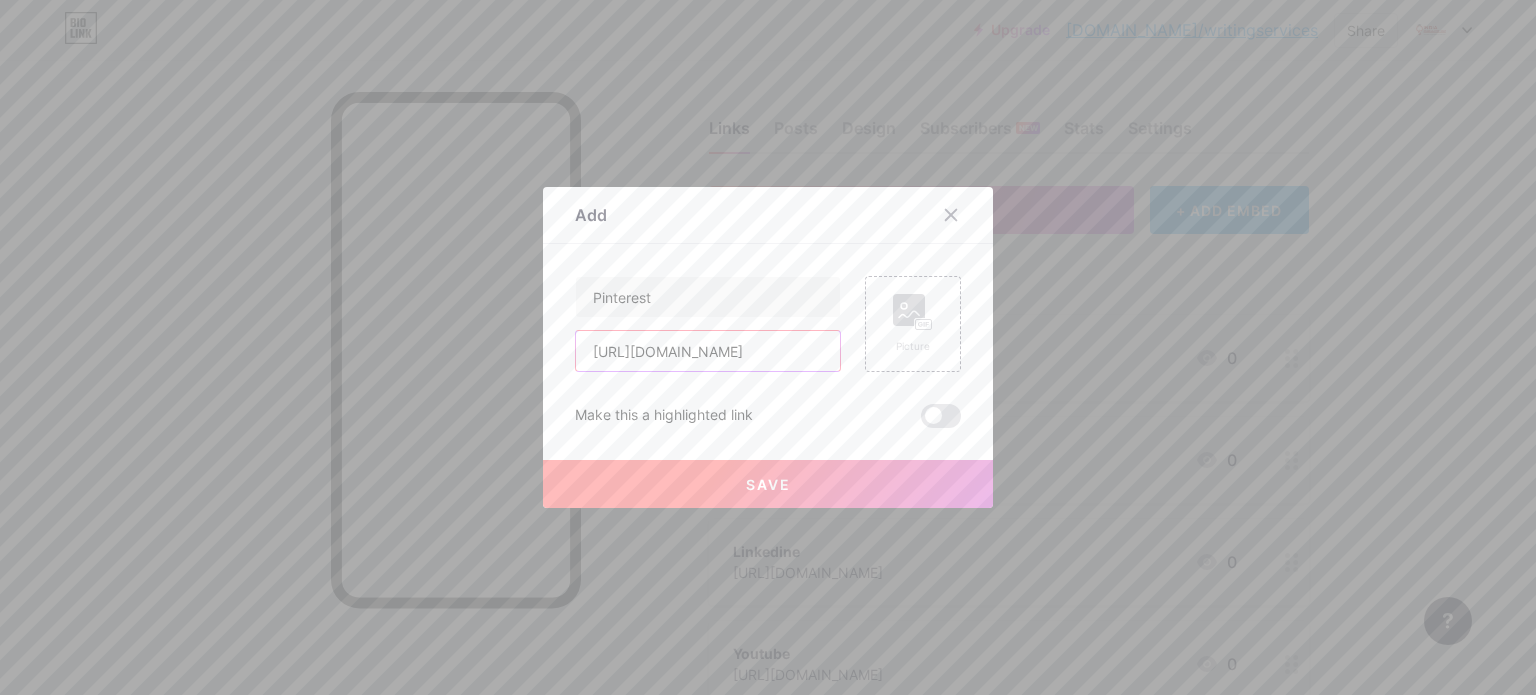 scroll, scrollTop: 0, scrollLeft: 44, axis: horizontal 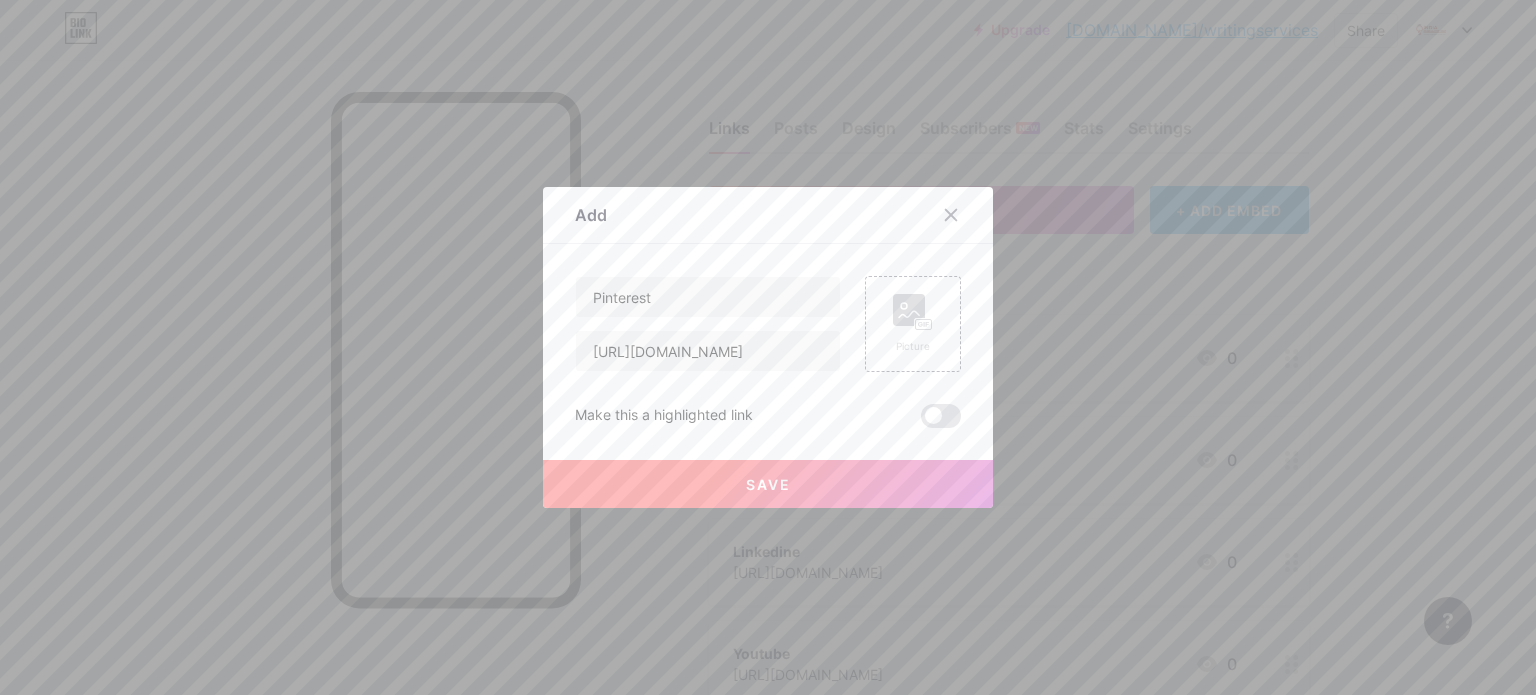 click on "Save" at bounding box center (768, 484) 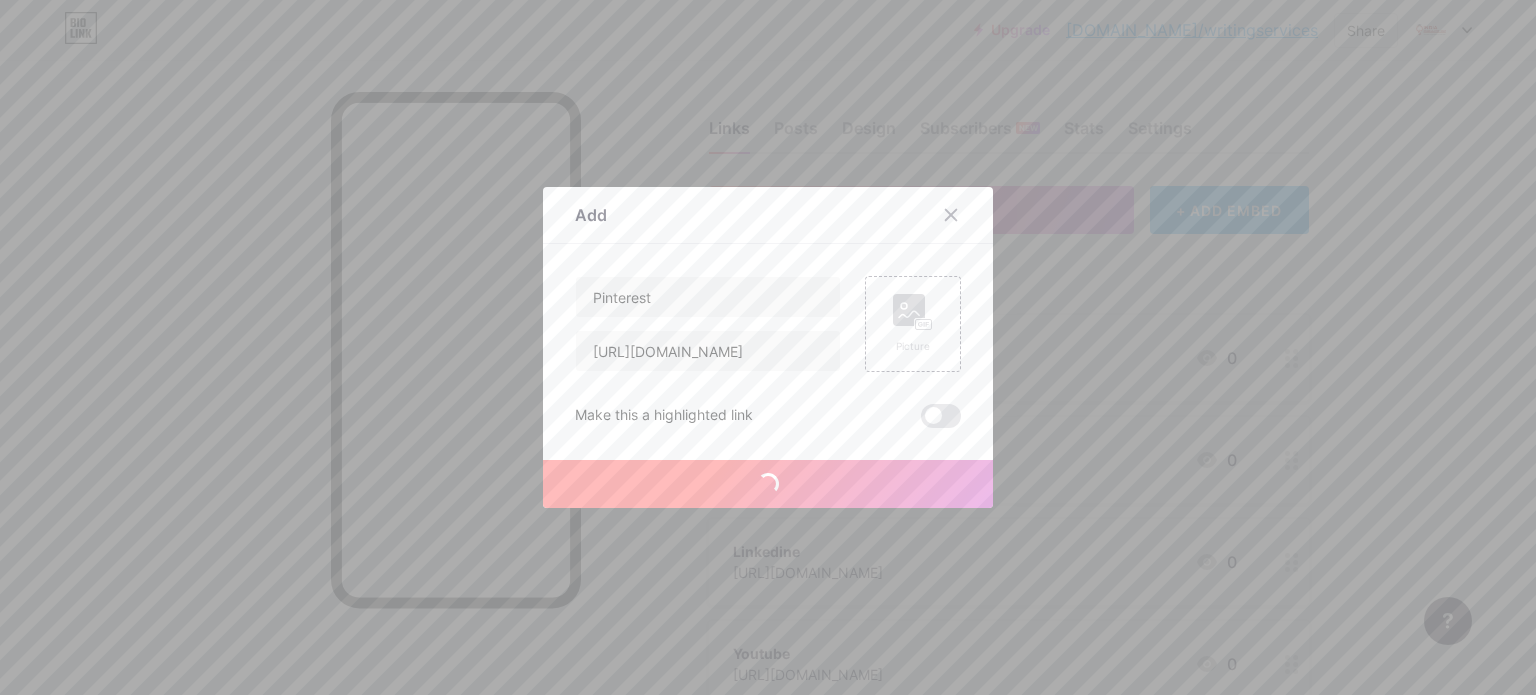click at bounding box center (941, 416) 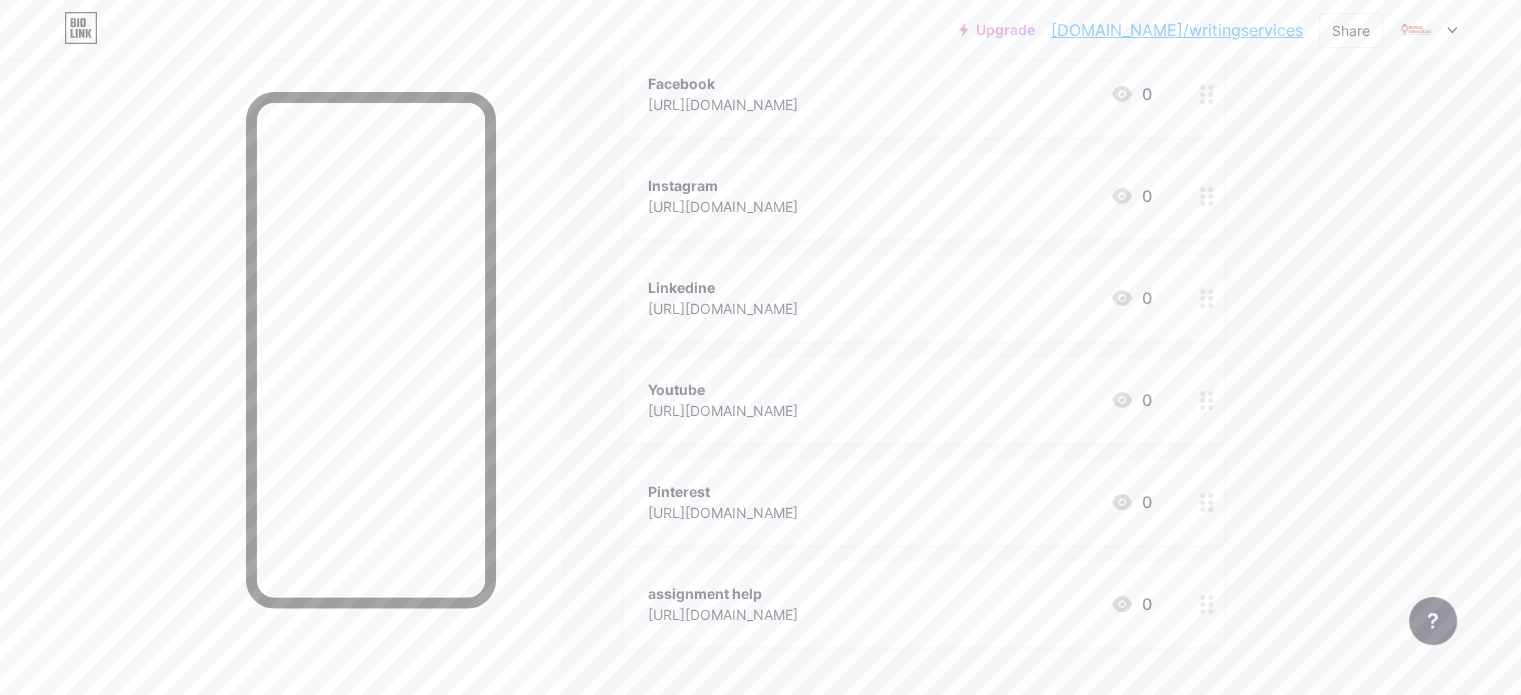scroll, scrollTop: 400, scrollLeft: 0, axis: vertical 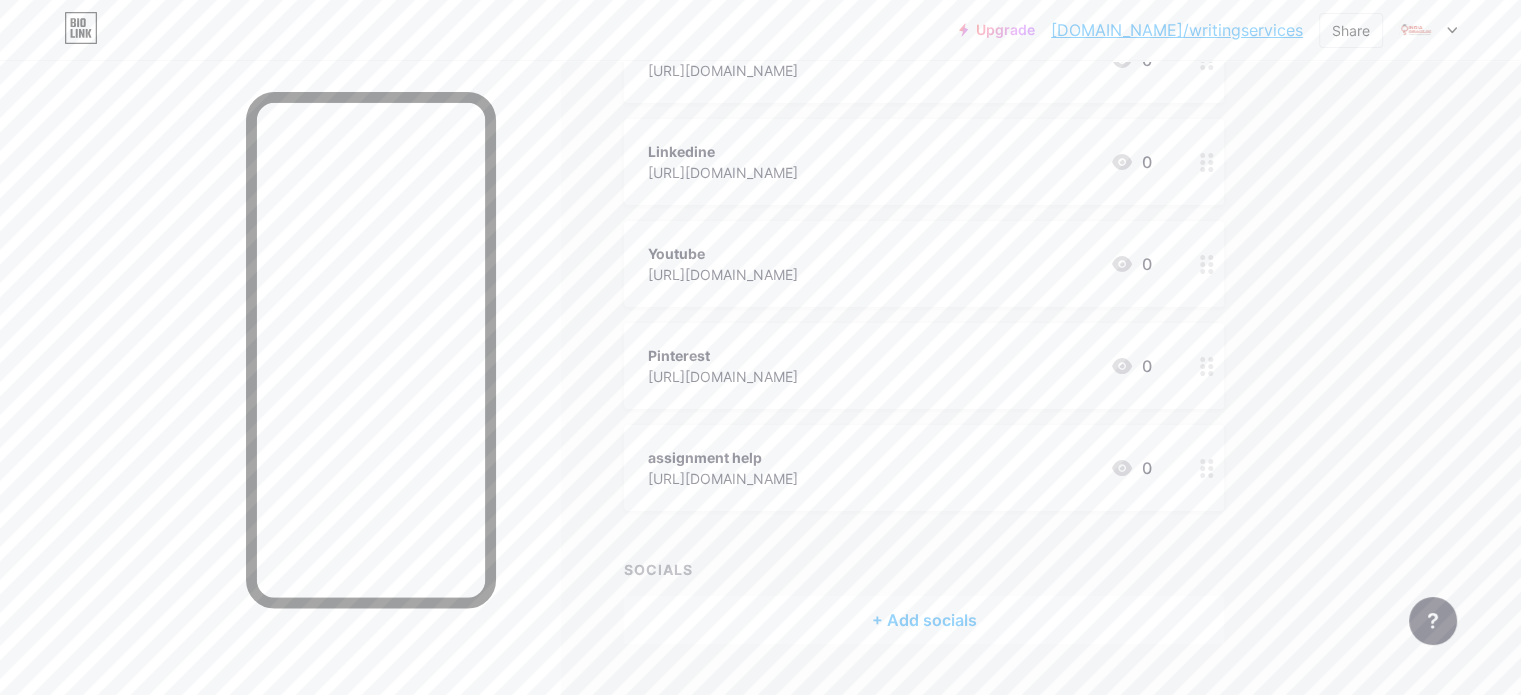 click on "[URL][DOMAIN_NAME]" at bounding box center [723, 376] 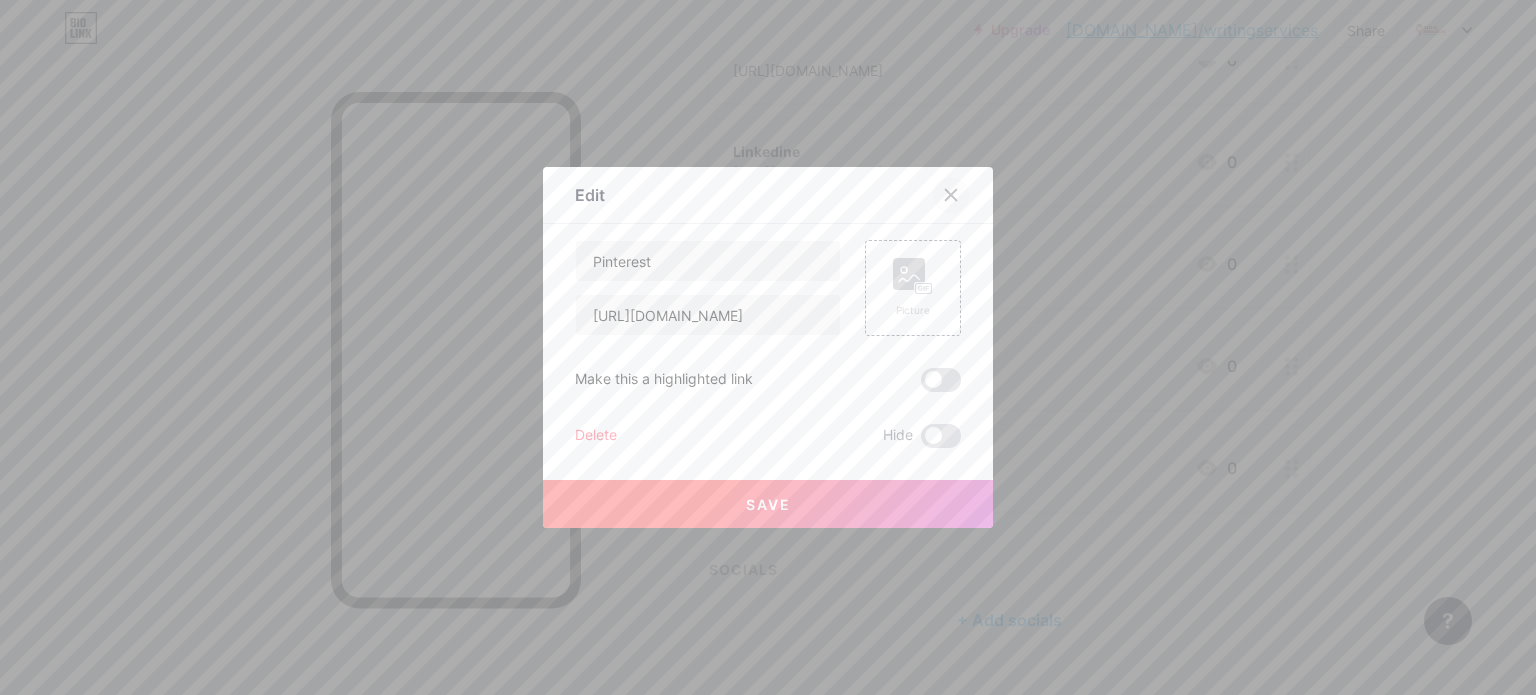 click at bounding box center (951, 195) 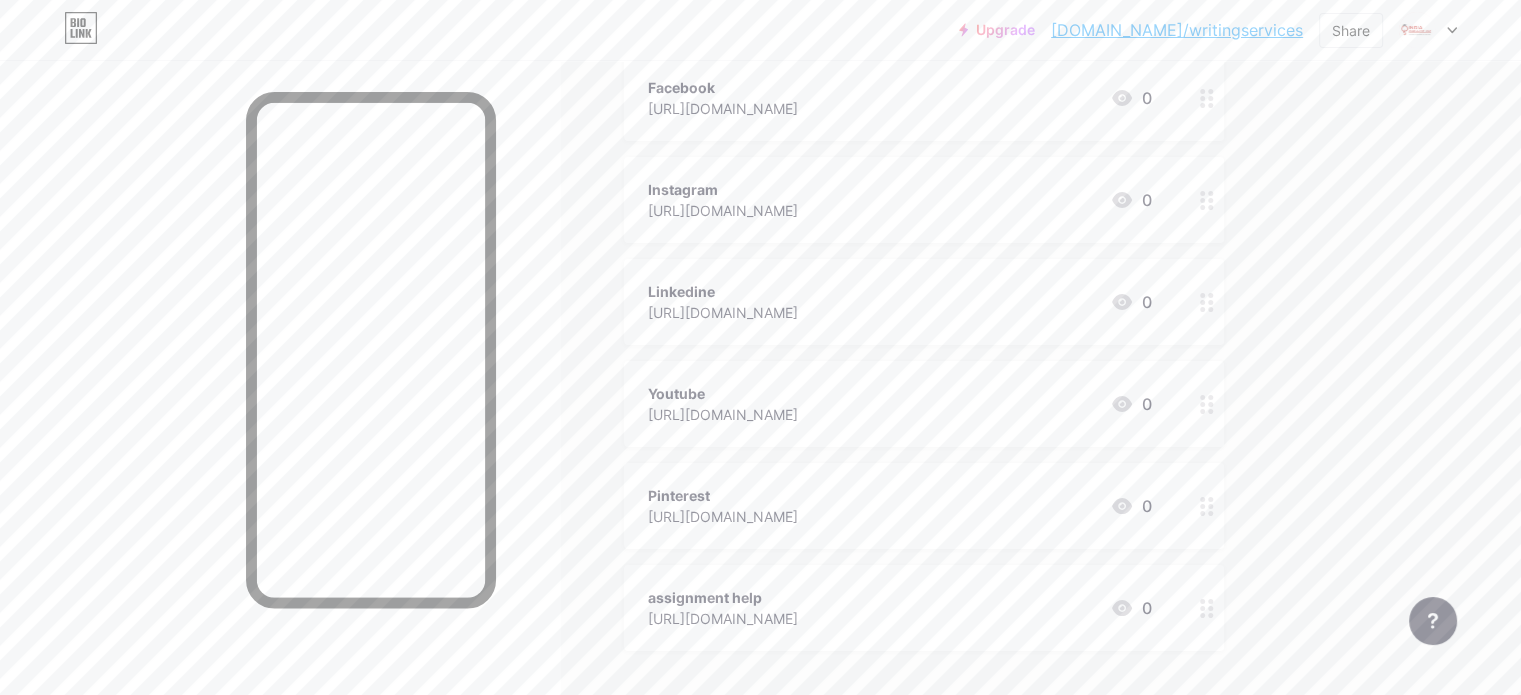 scroll, scrollTop: 0, scrollLeft: 0, axis: both 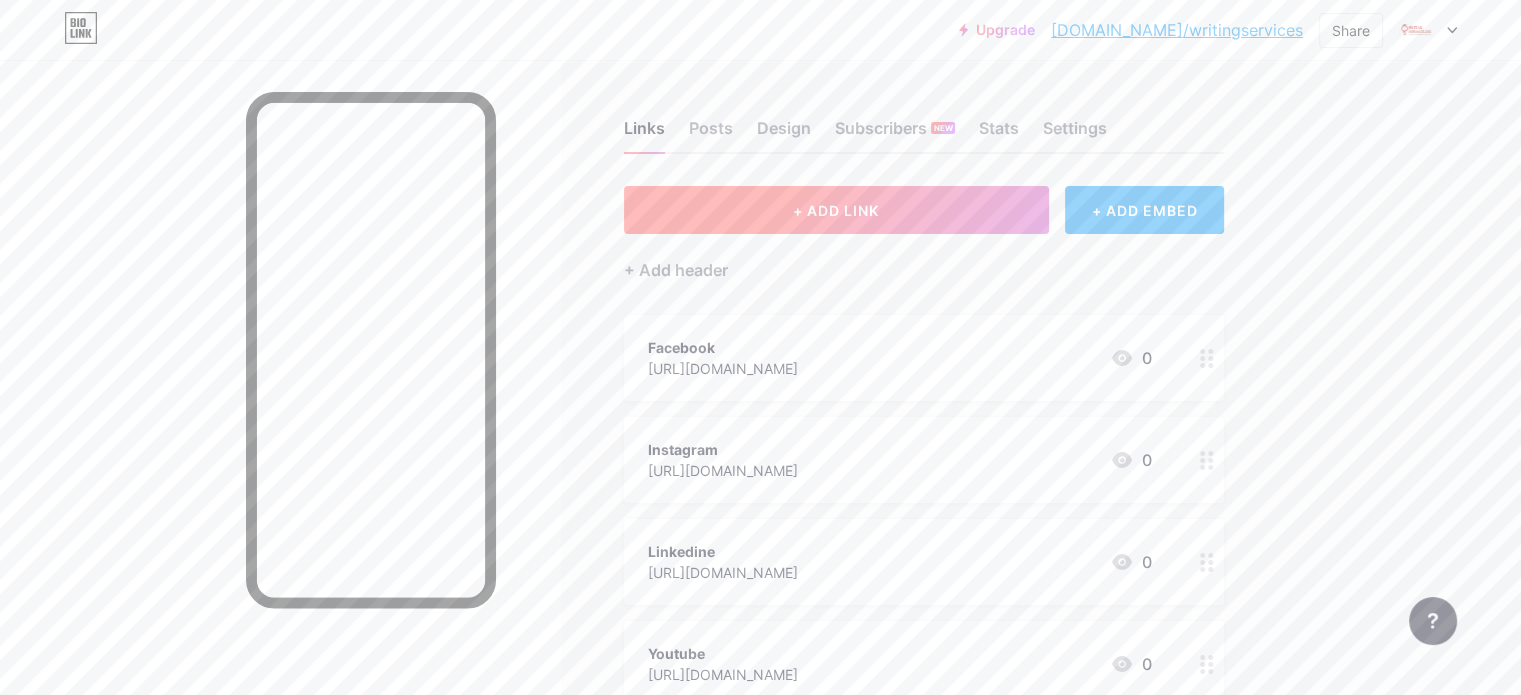 click on "+ ADD LINK" at bounding box center [836, 210] 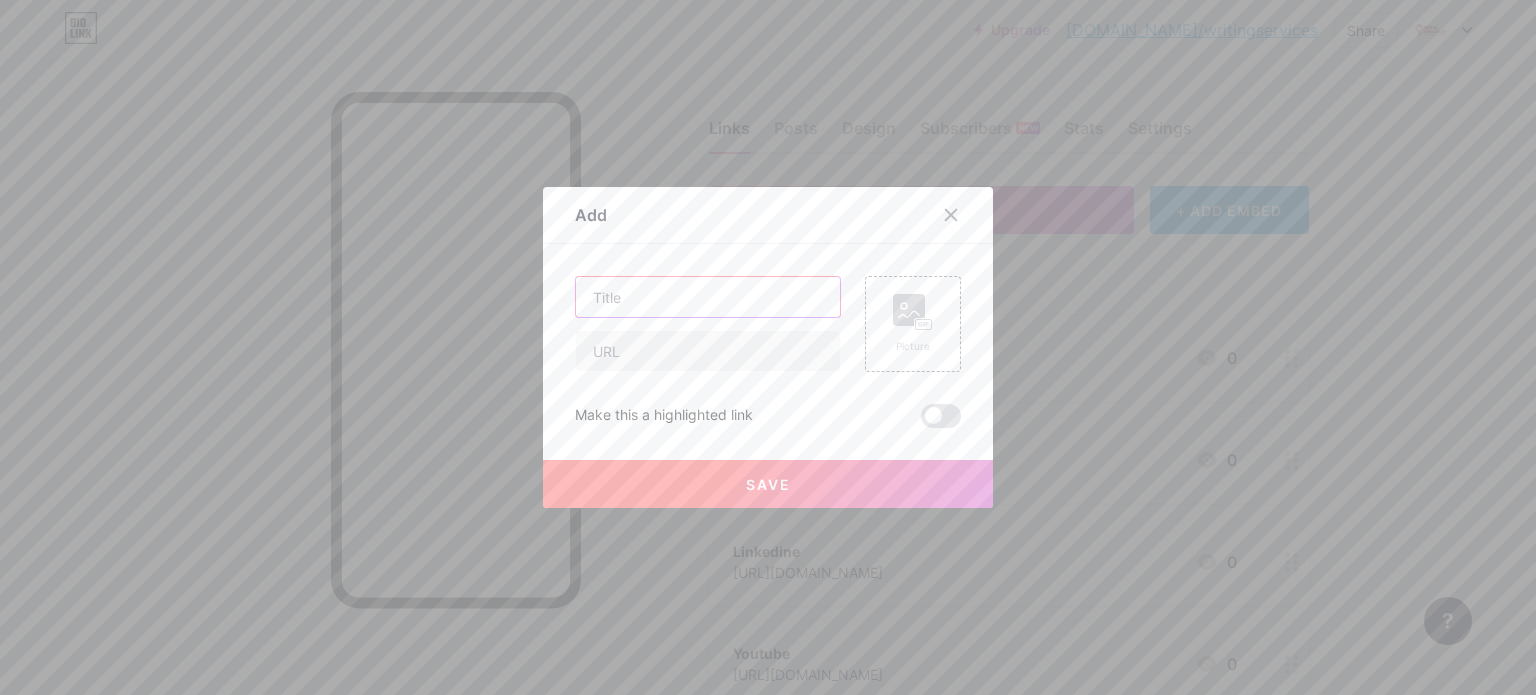 click at bounding box center (708, 297) 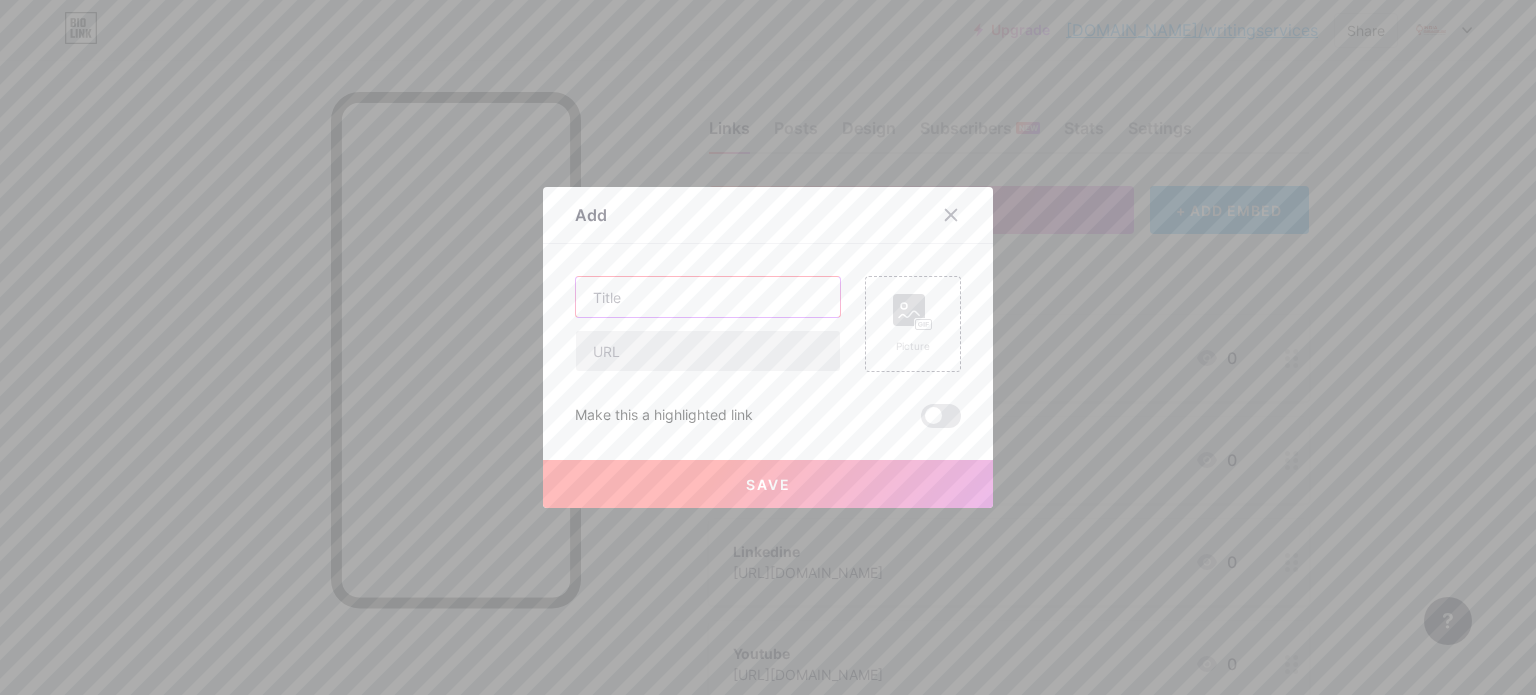 paste on "Twitter" 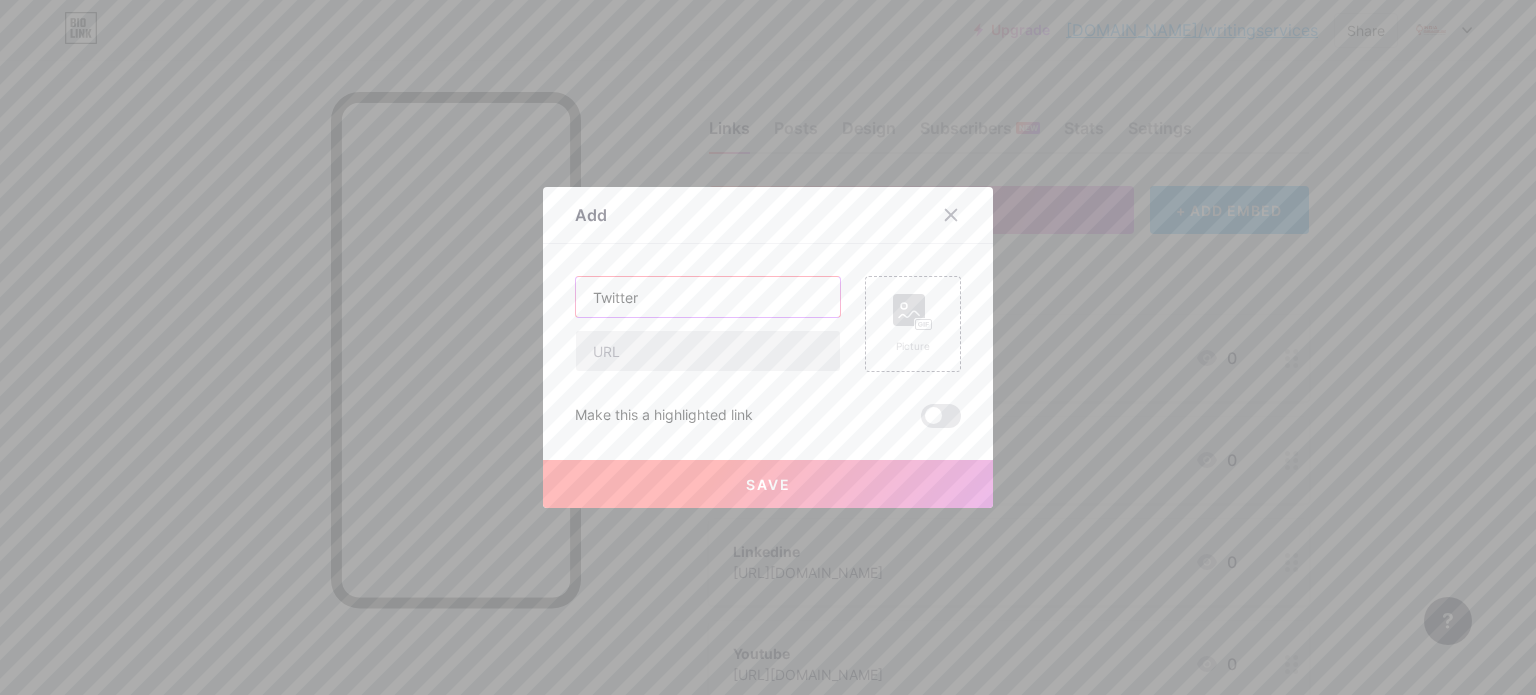 type on "Twitter" 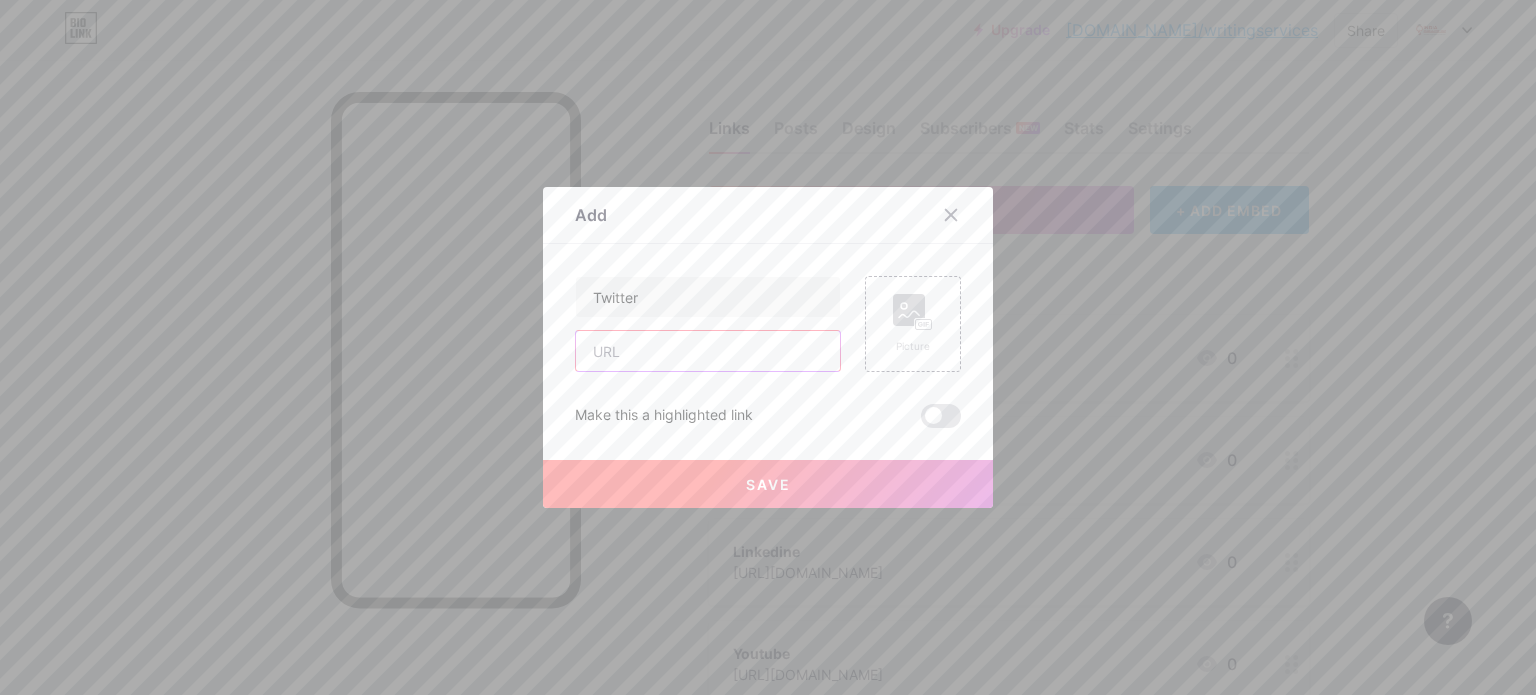 paste on "[URL][DOMAIN_NAME]" 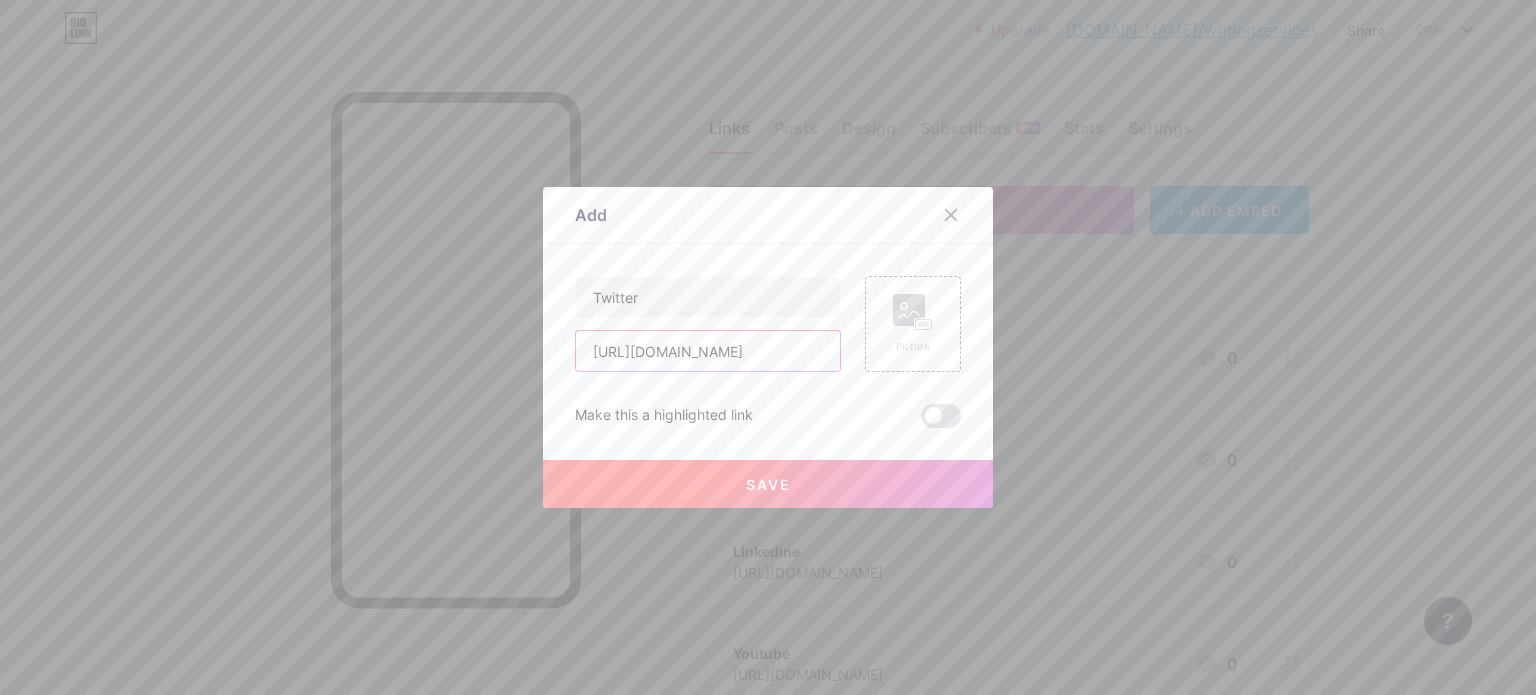 type on "[URL][DOMAIN_NAME]" 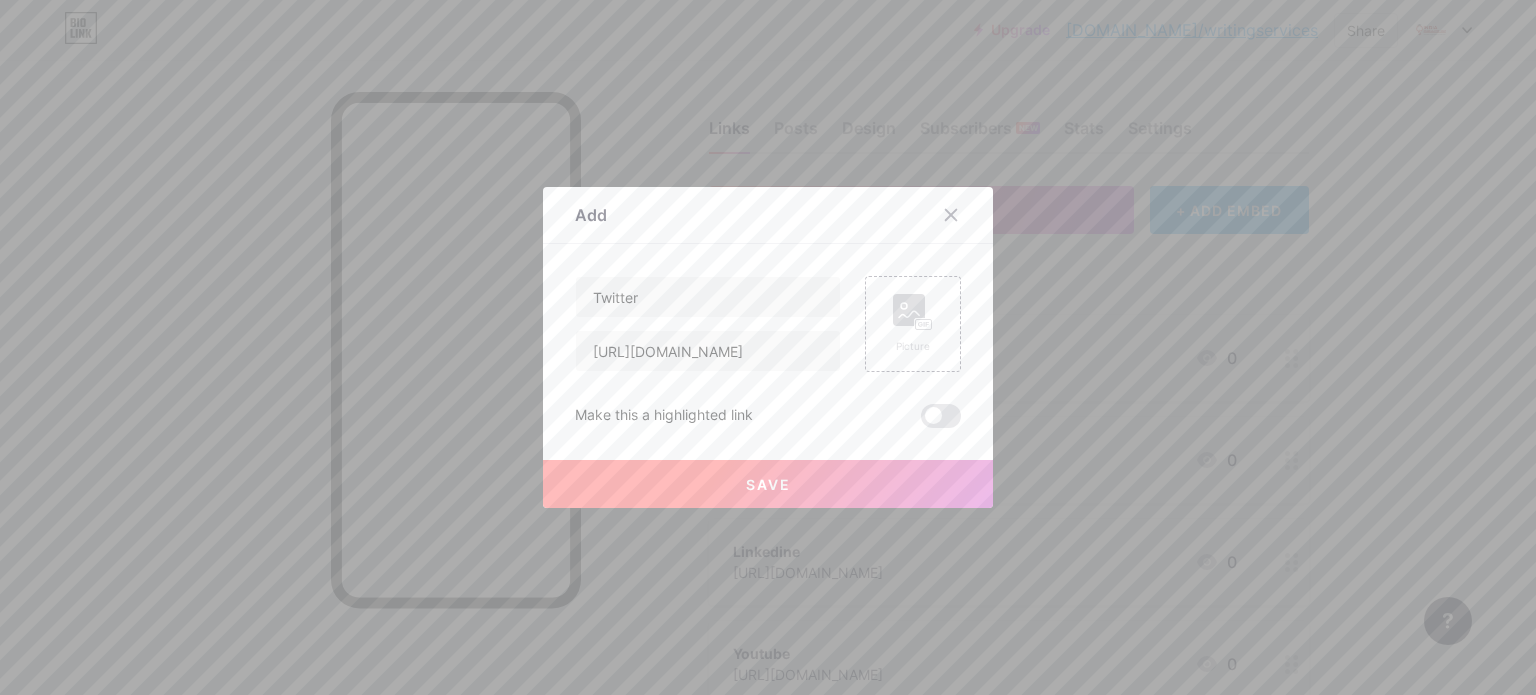 click at bounding box center [941, 416] 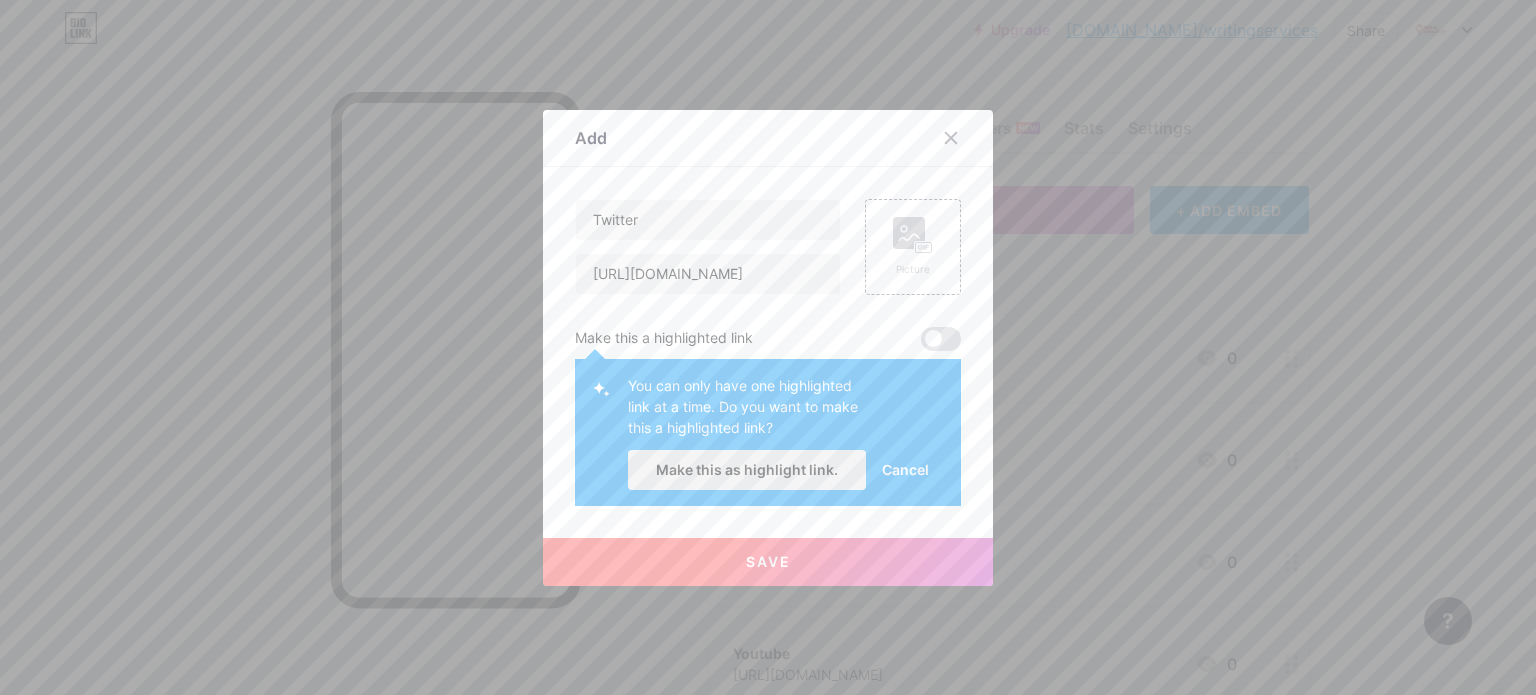 click on "Make this as highlight link." at bounding box center [747, 469] 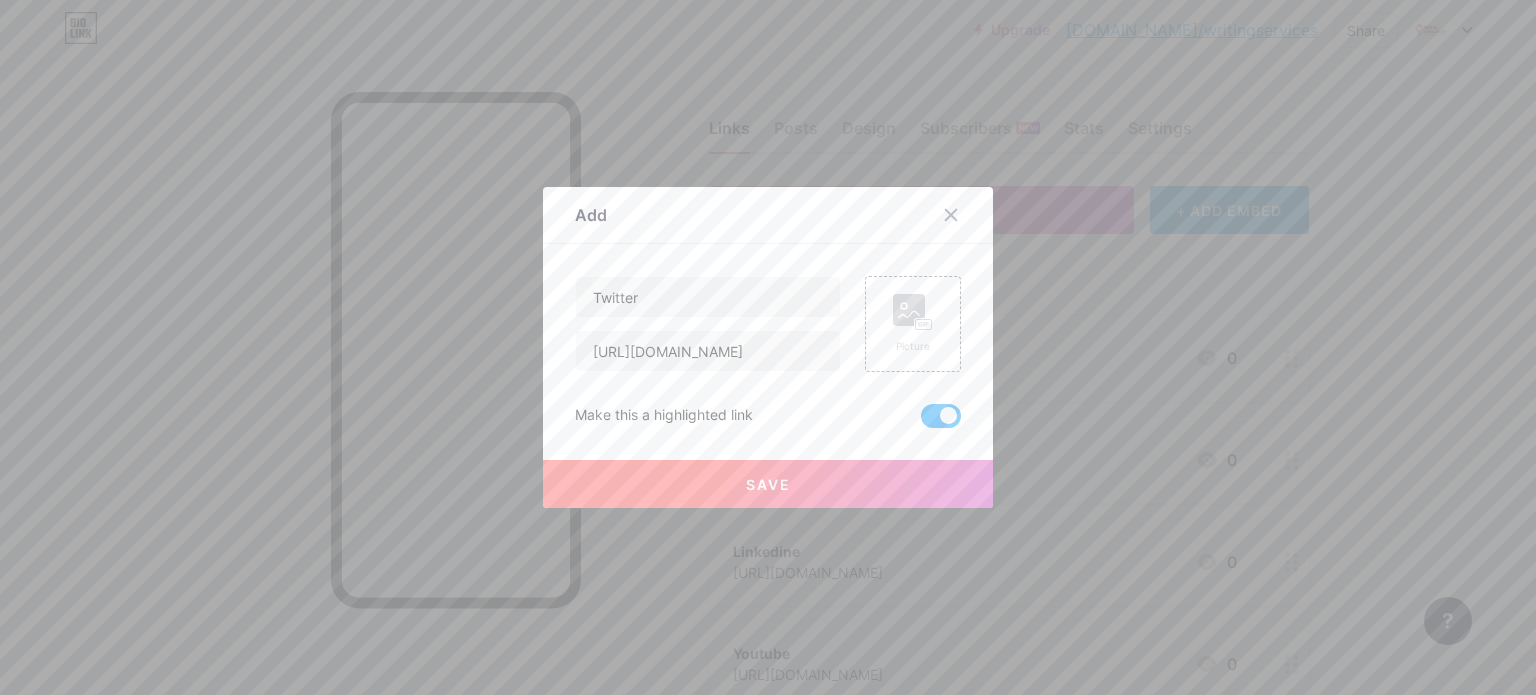 click on "Save" at bounding box center [768, 484] 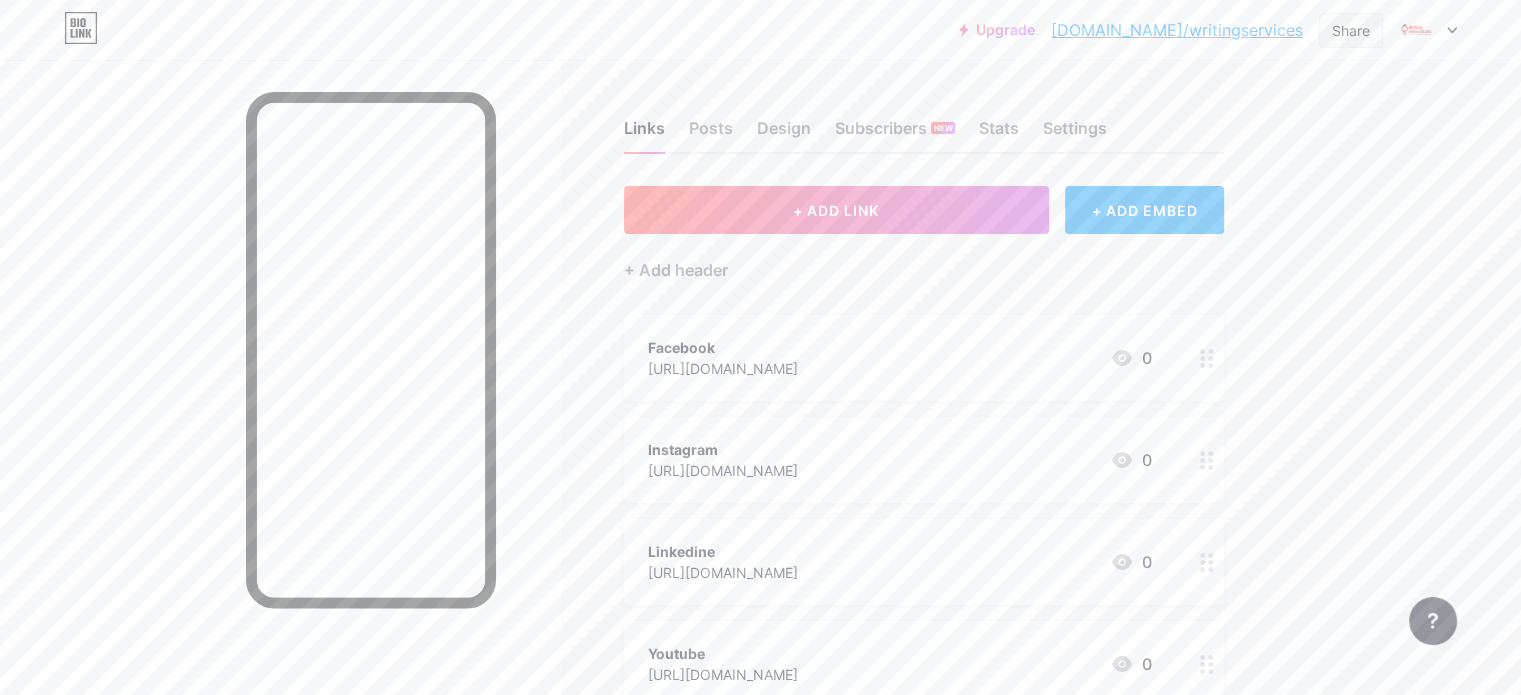 click on "Share" at bounding box center [1351, 30] 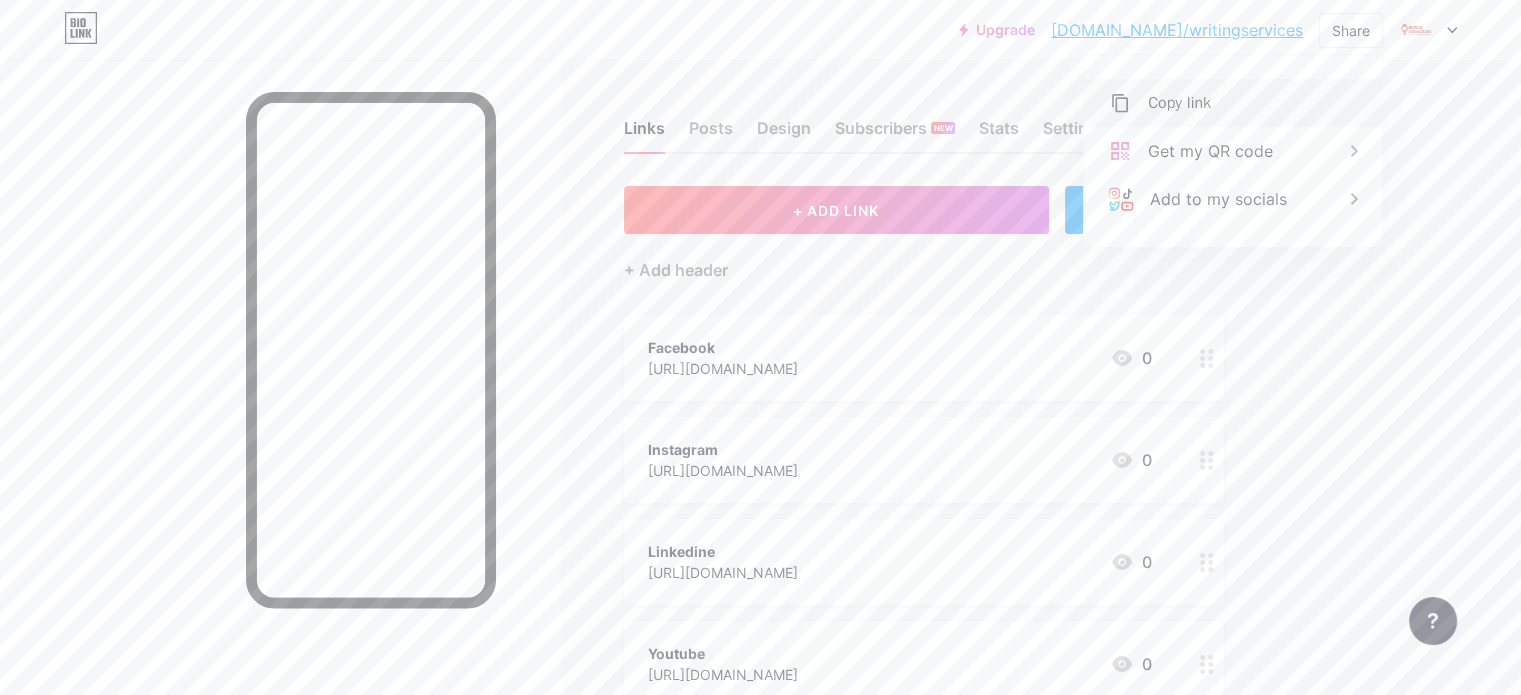 click on "Copy link" at bounding box center (1233, 103) 